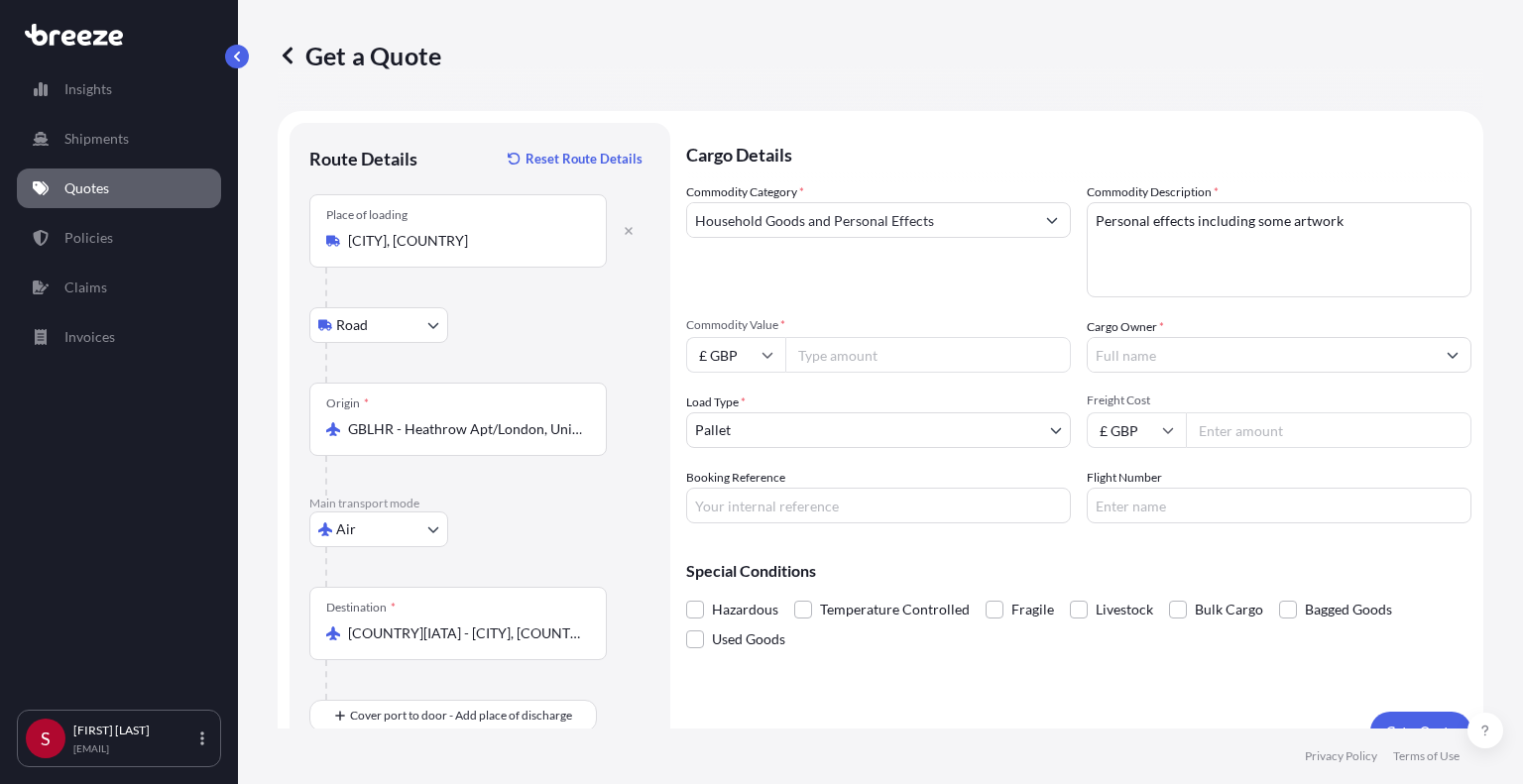 select on "Road" 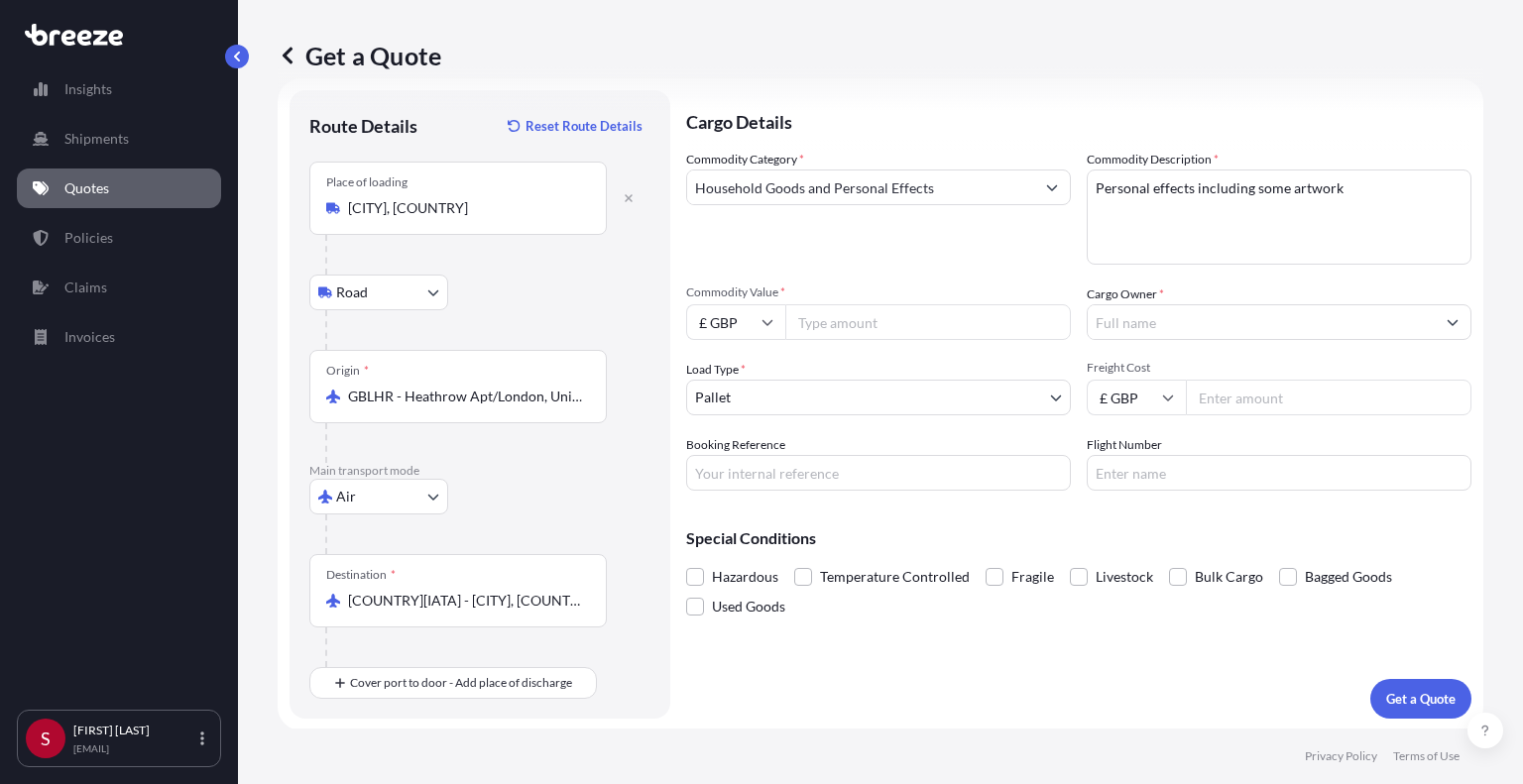 click 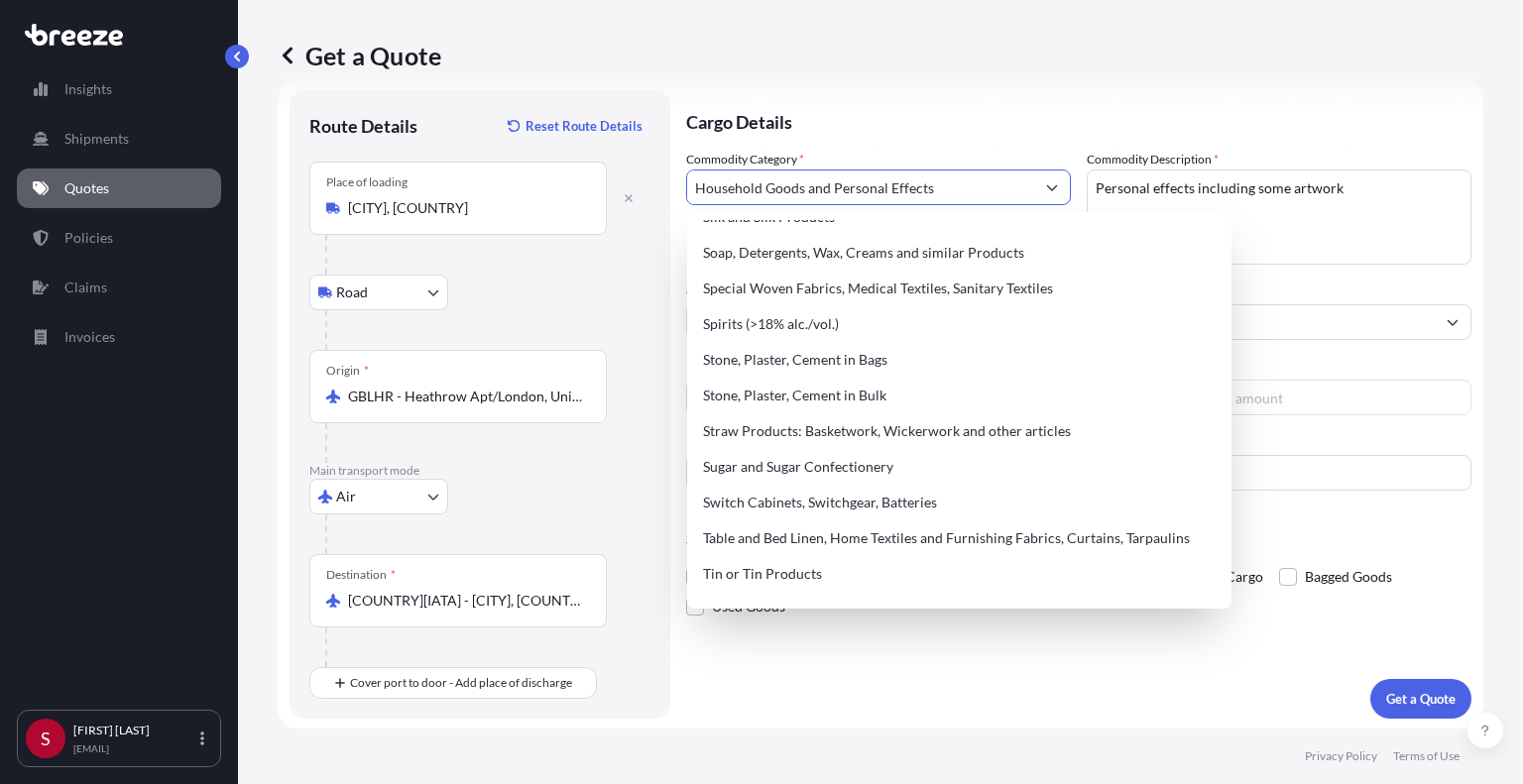 scroll, scrollTop: 4615, scrollLeft: 0, axis: vertical 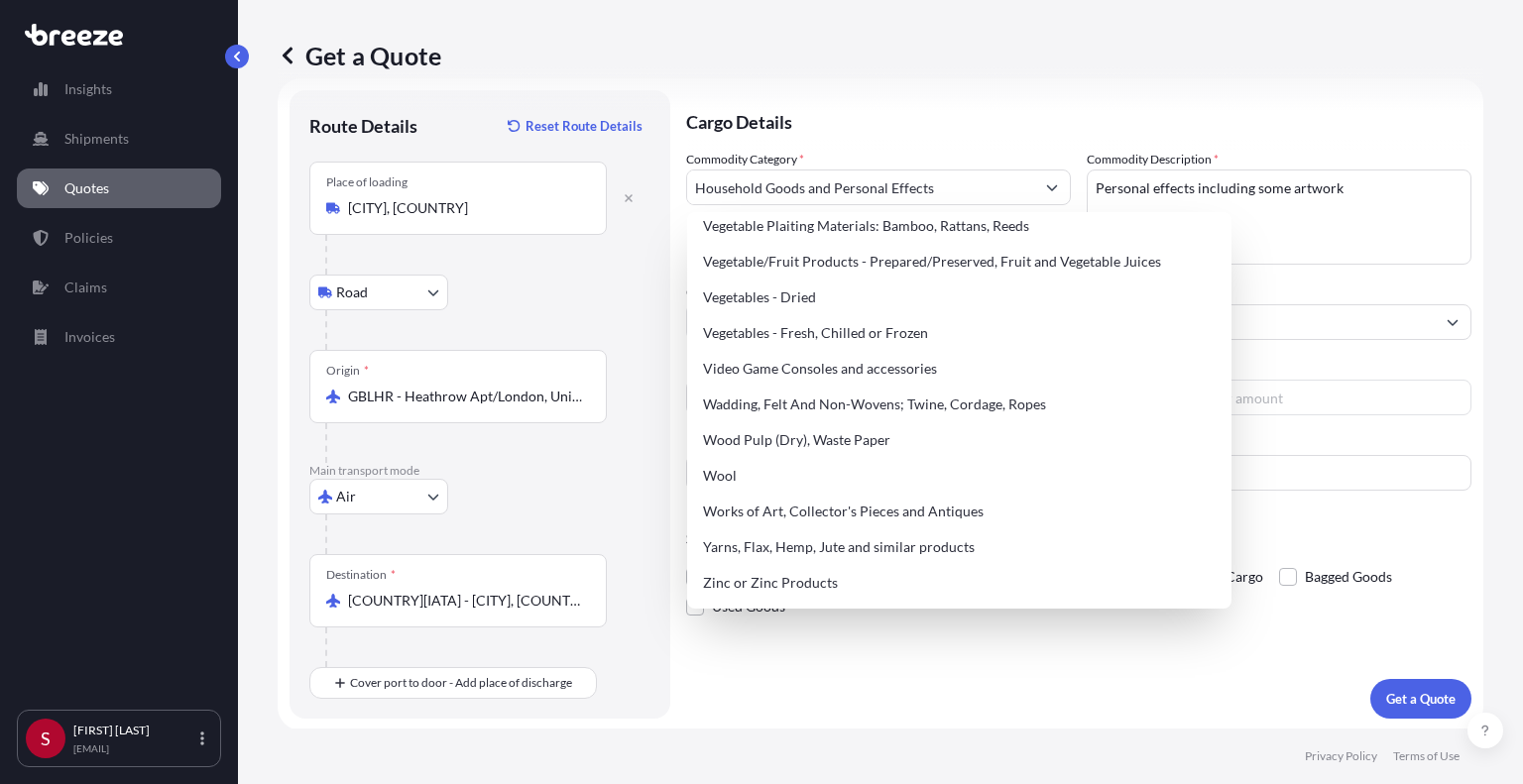 click on "Cargo Details Commodity Category * Household Goods and Personal Effects Commodity Description * Personal effects including some artwork Commodity Value   * £ GBP Cargo Owner * Load Type * Pallet PALLET CONTAINER PARCELS CARTONS Freight Cost   £ GBP Booking Reference Flight Number Special Conditions Hazardous Temperature Controlled Fragile Livestock Bulk Cargo Bagged Goods Used Goods Get a Quote" at bounding box center [1079, 404] 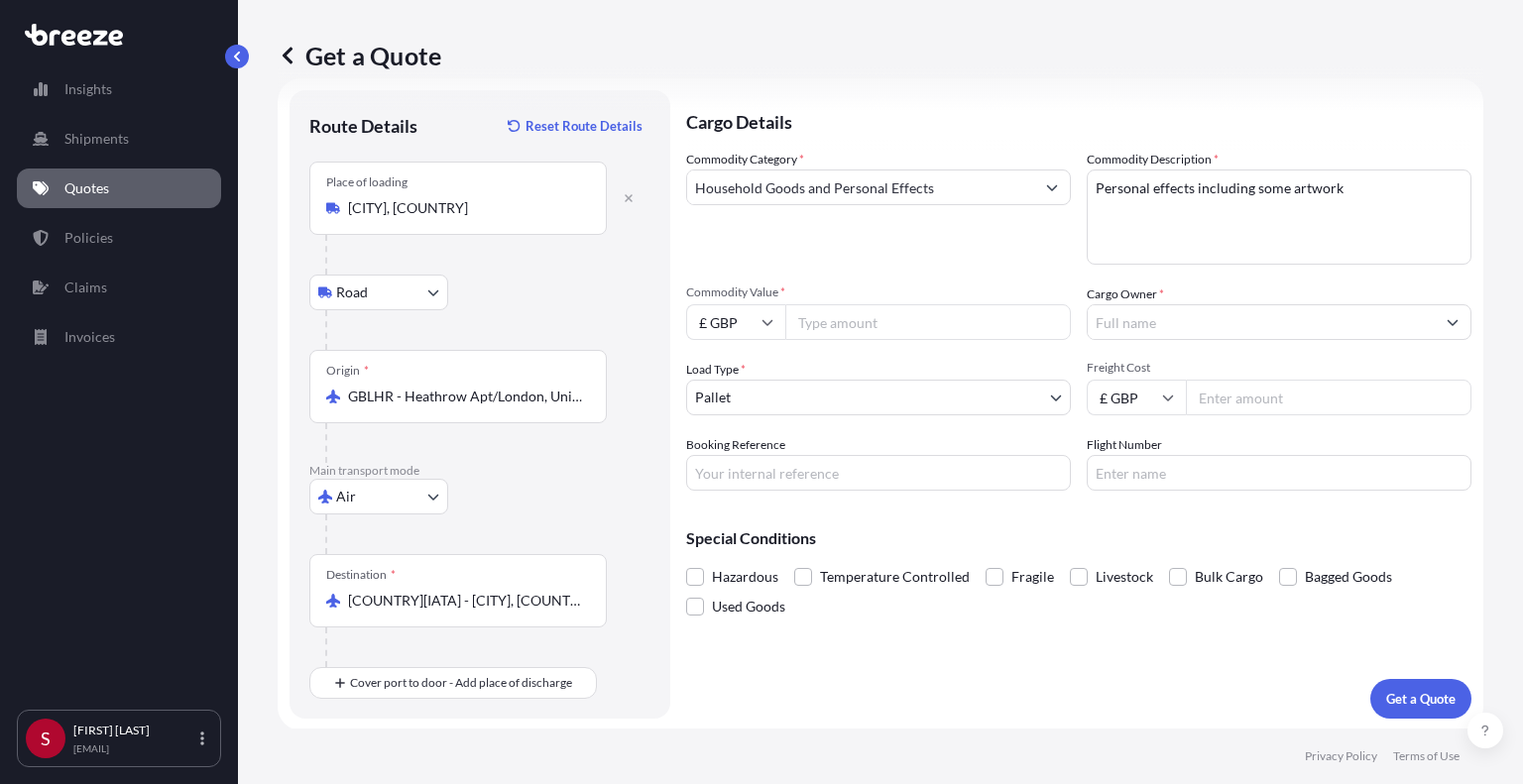 click on "Commodity Value   *" at bounding box center (928, 322) 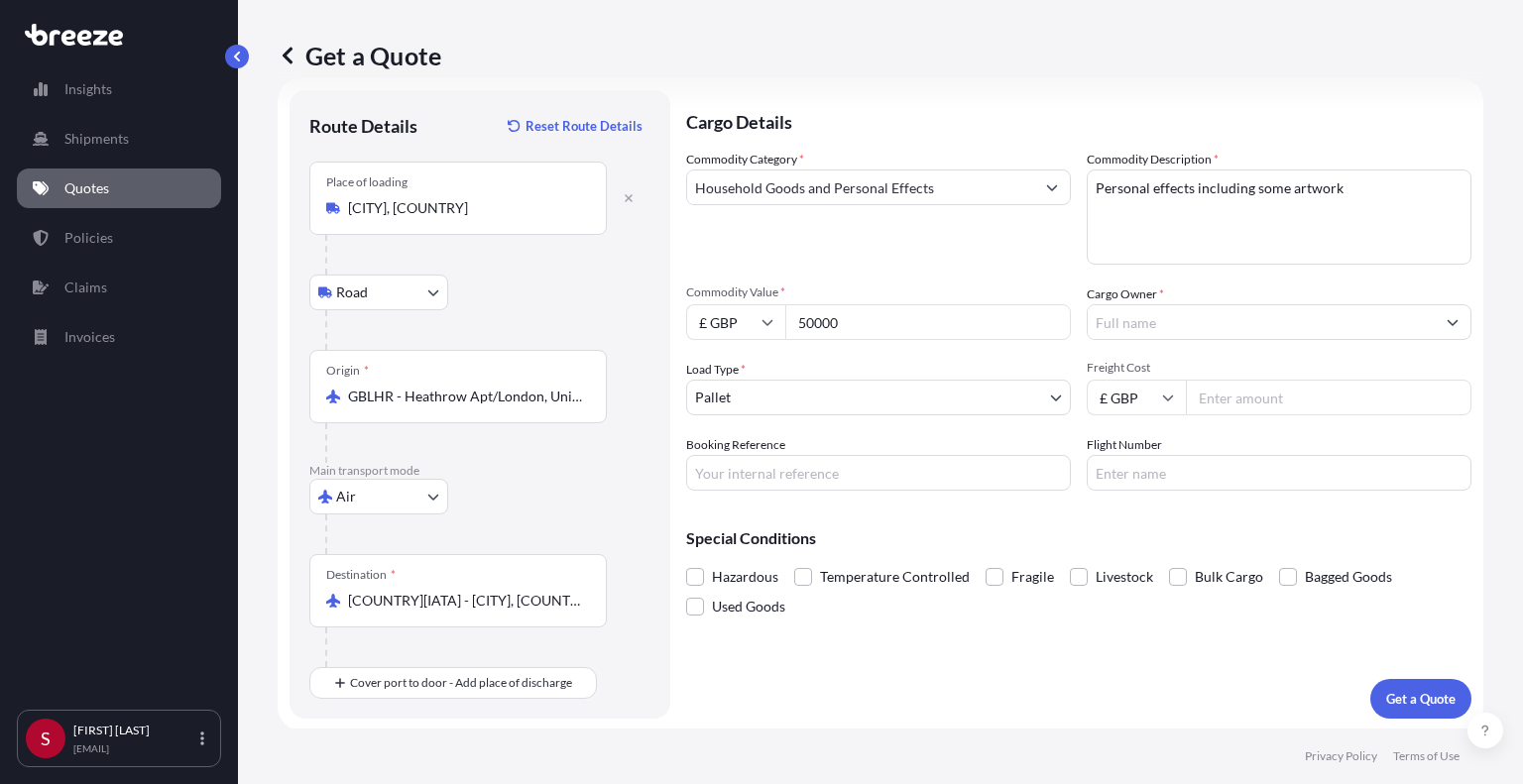 type on "50000" 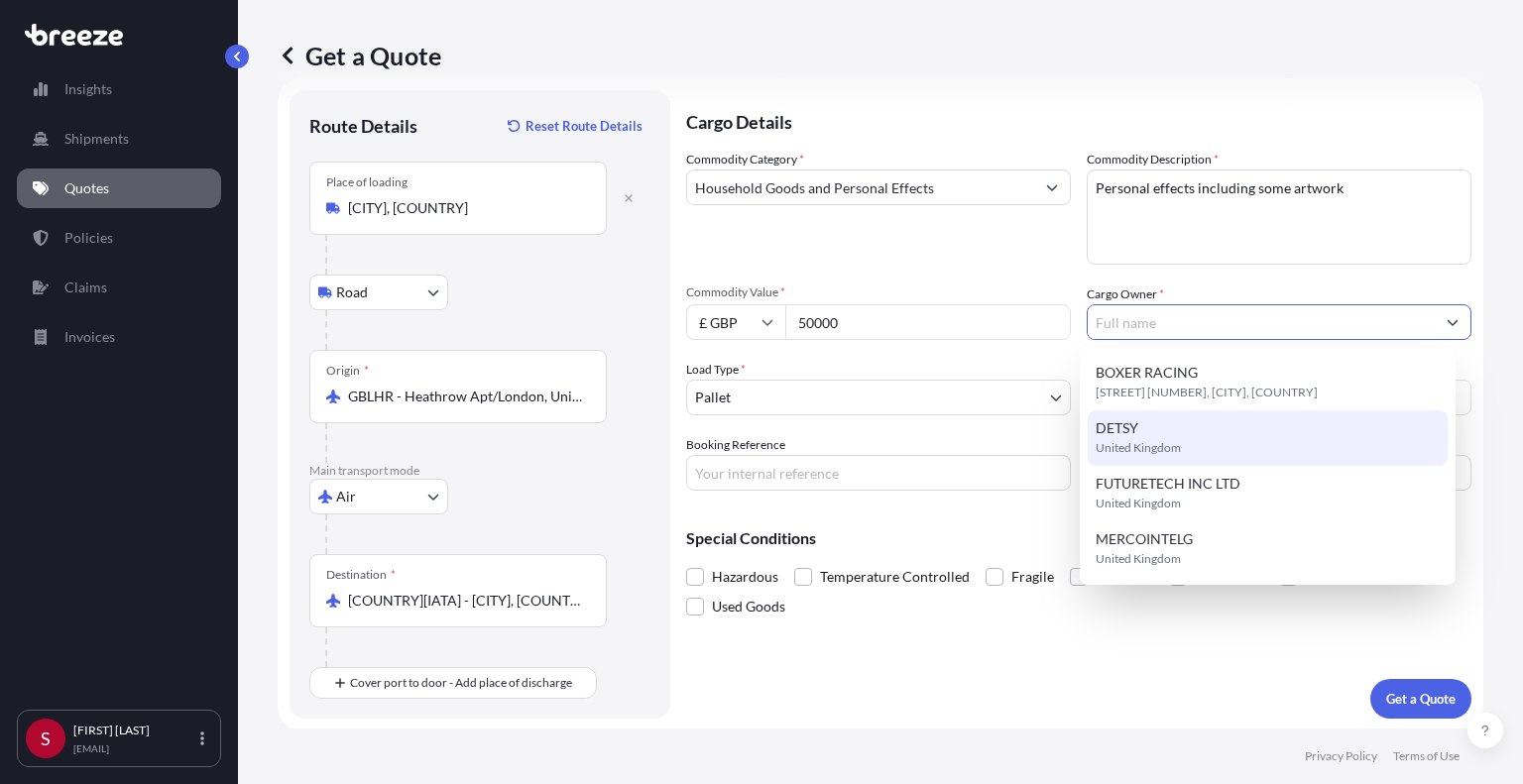 click on "[CITY] [COUNTRY]" at bounding box center (1267, 438) 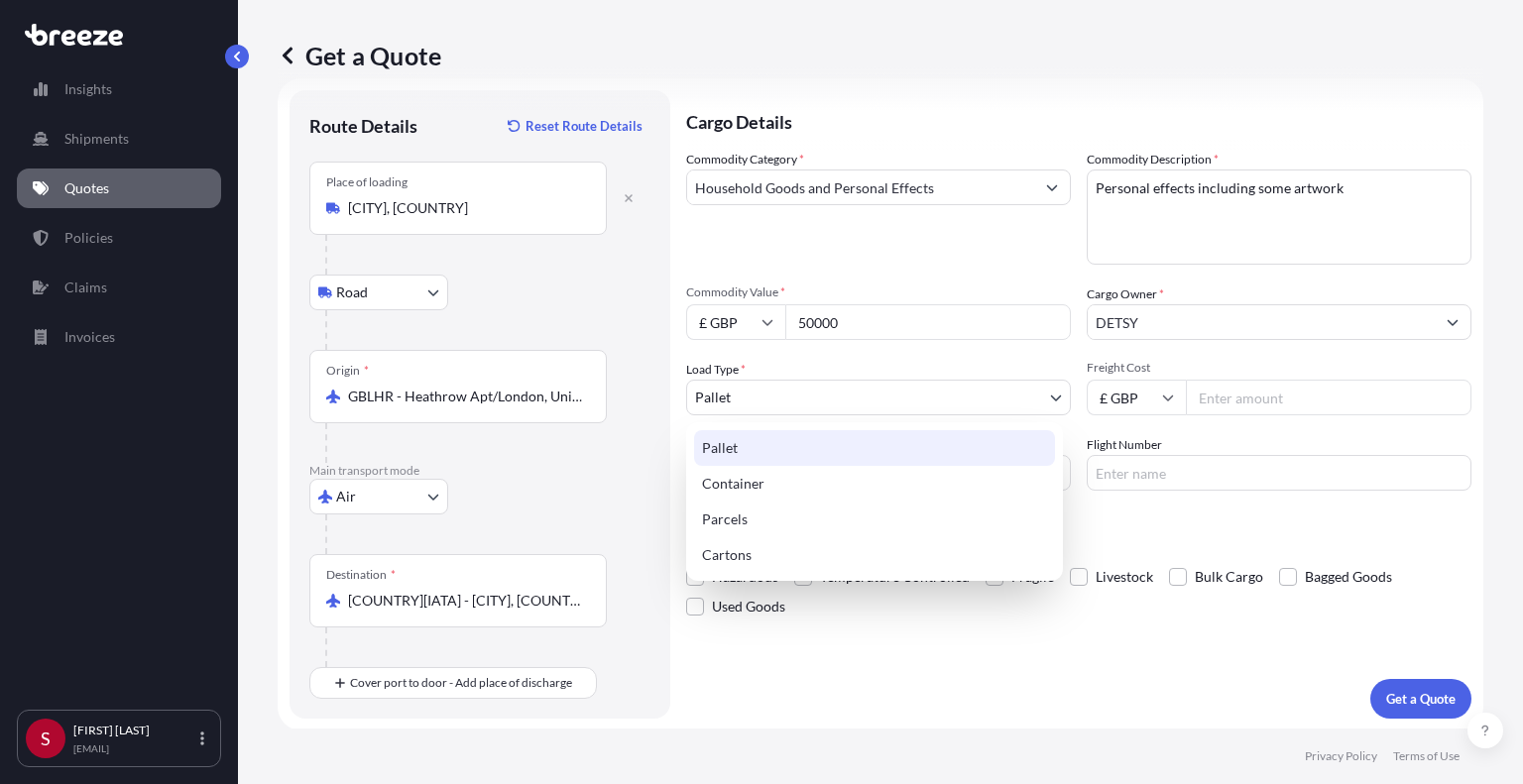 click on "Place of loading [CITY], [COUNTRY] ... Origin * [COUNTRY][AIRPORT] - [AIRPORT]/[CITY], [COUNTRY] ... Destination * [COUNTRY][IATA] - [CITY], [COUNTRY] ... Place of Discharge ... Cargo Owner * [CITY]" at bounding box center (762, 392) 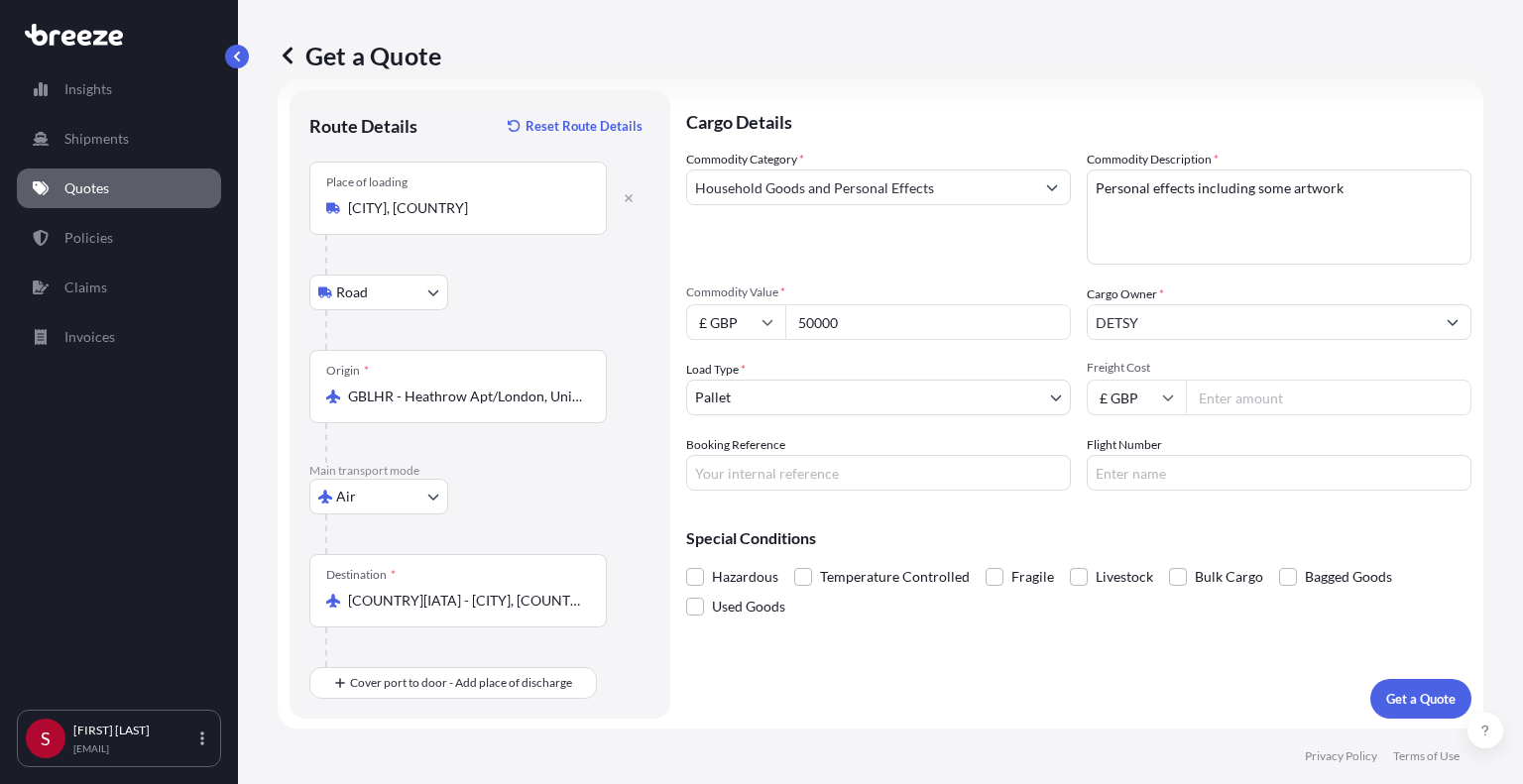 click on "Freight Cost" at bounding box center [1329, 397] 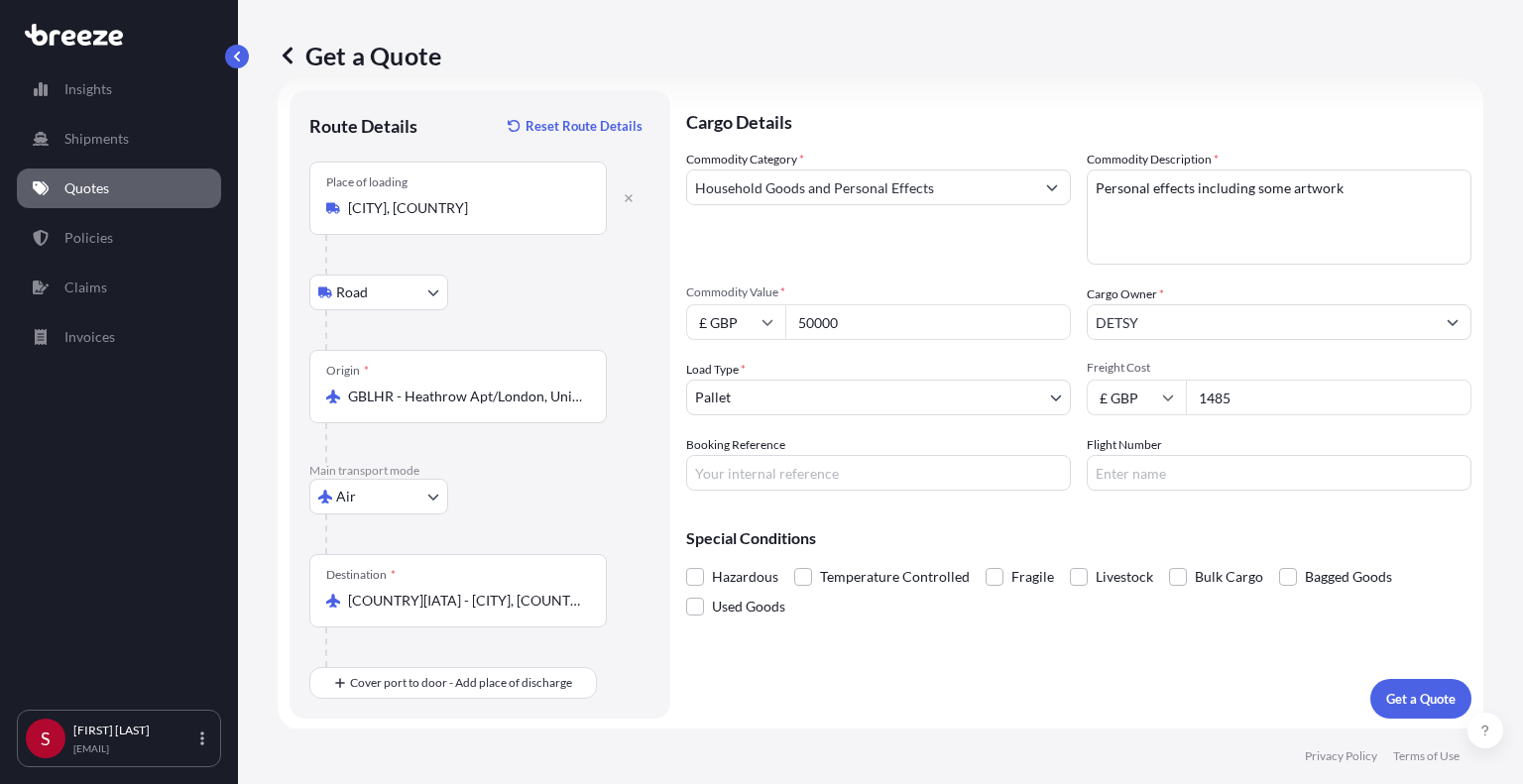 type on "1485" 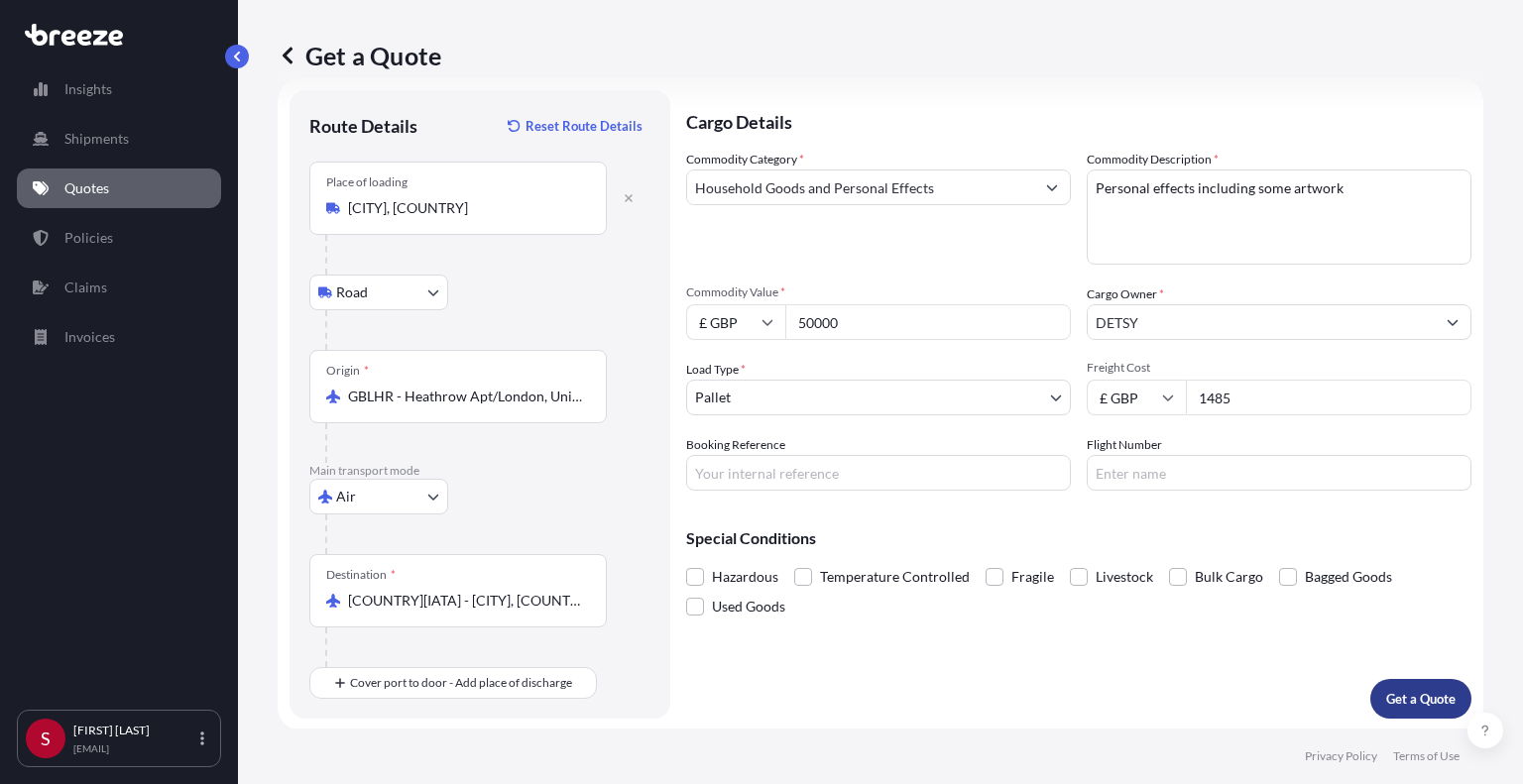 click on "Get a Quote" at bounding box center [1421, 699] 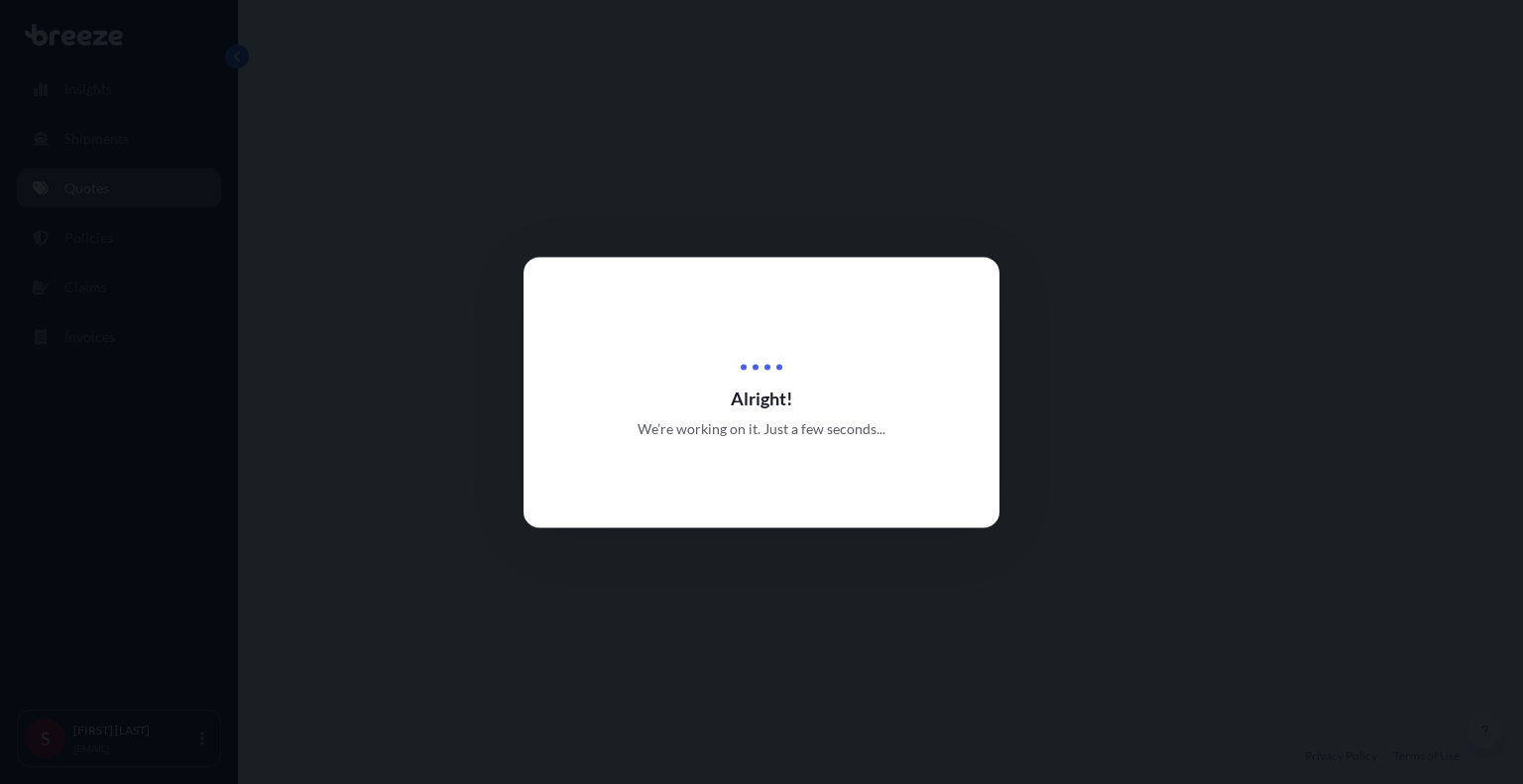 scroll, scrollTop: 0, scrollLeft: 0, axis: both 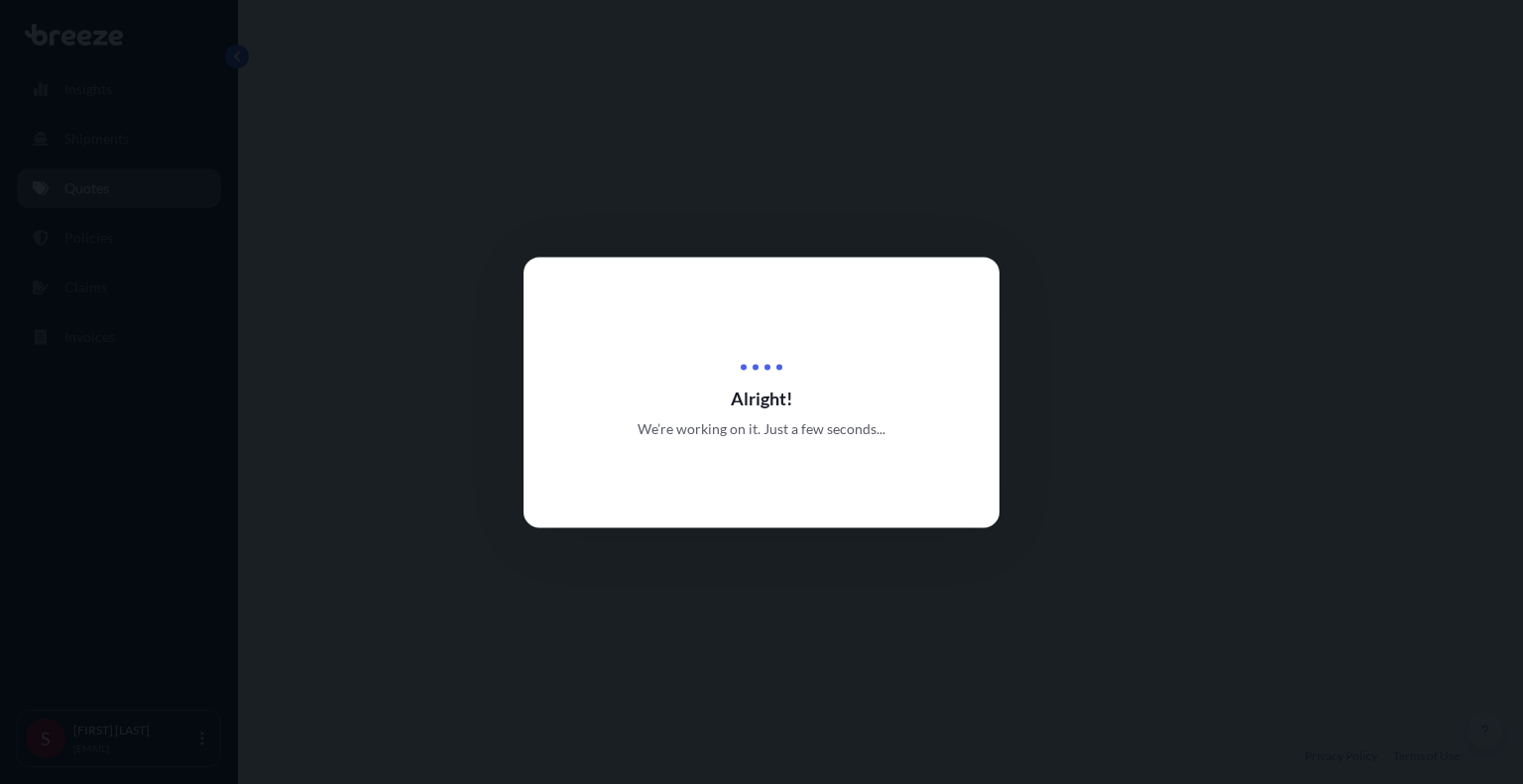 select on "Road" 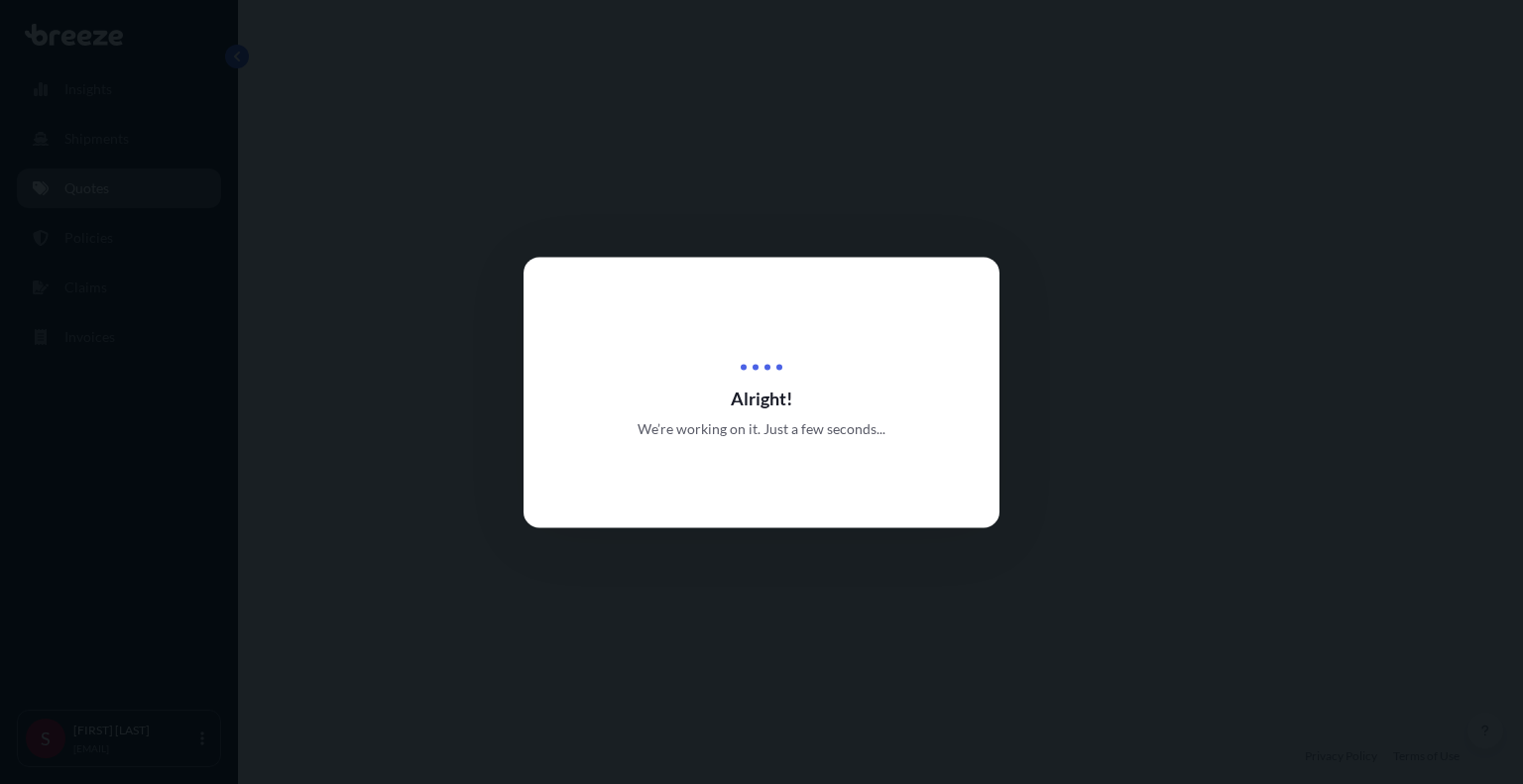 select on "Air" 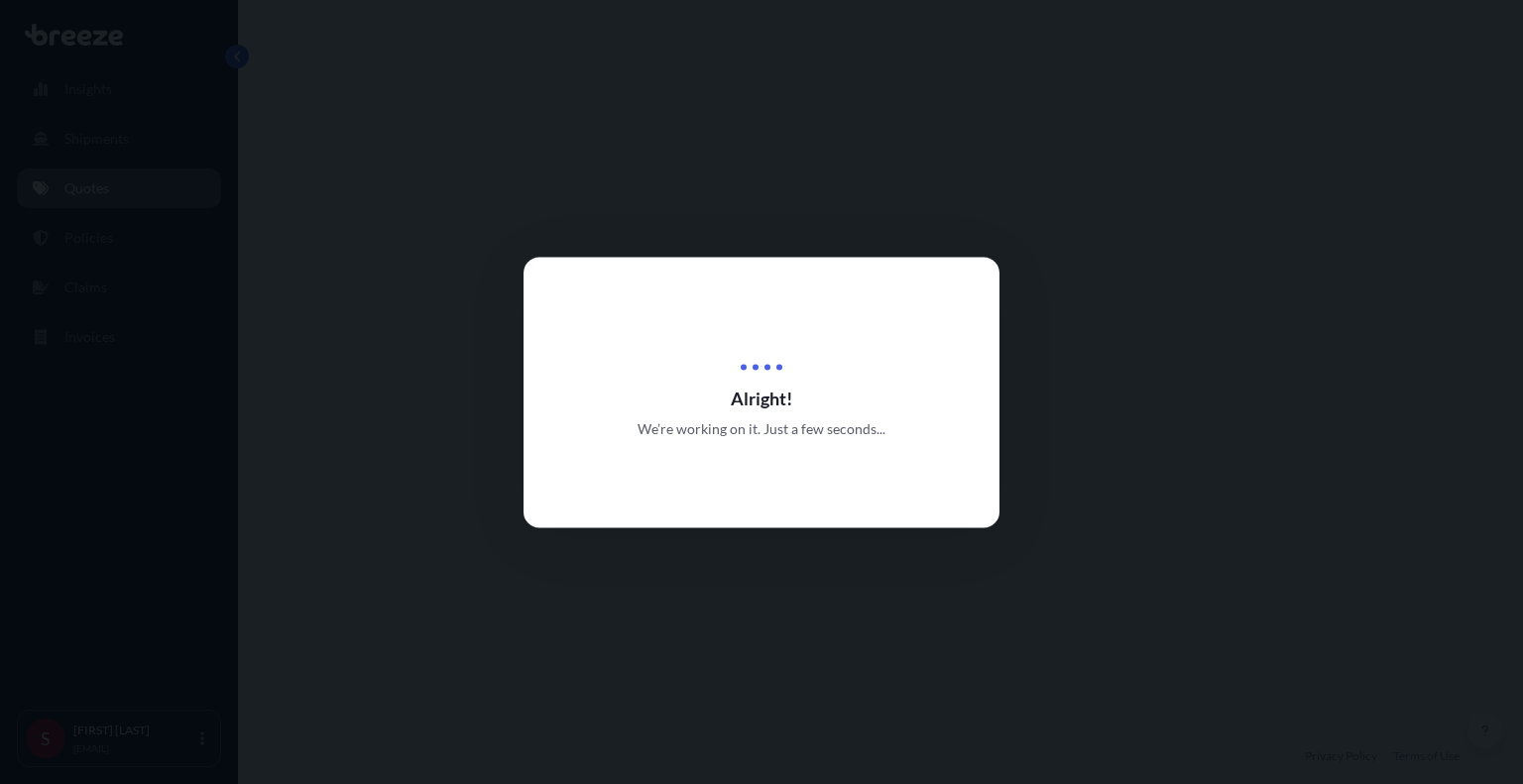 select on "1" 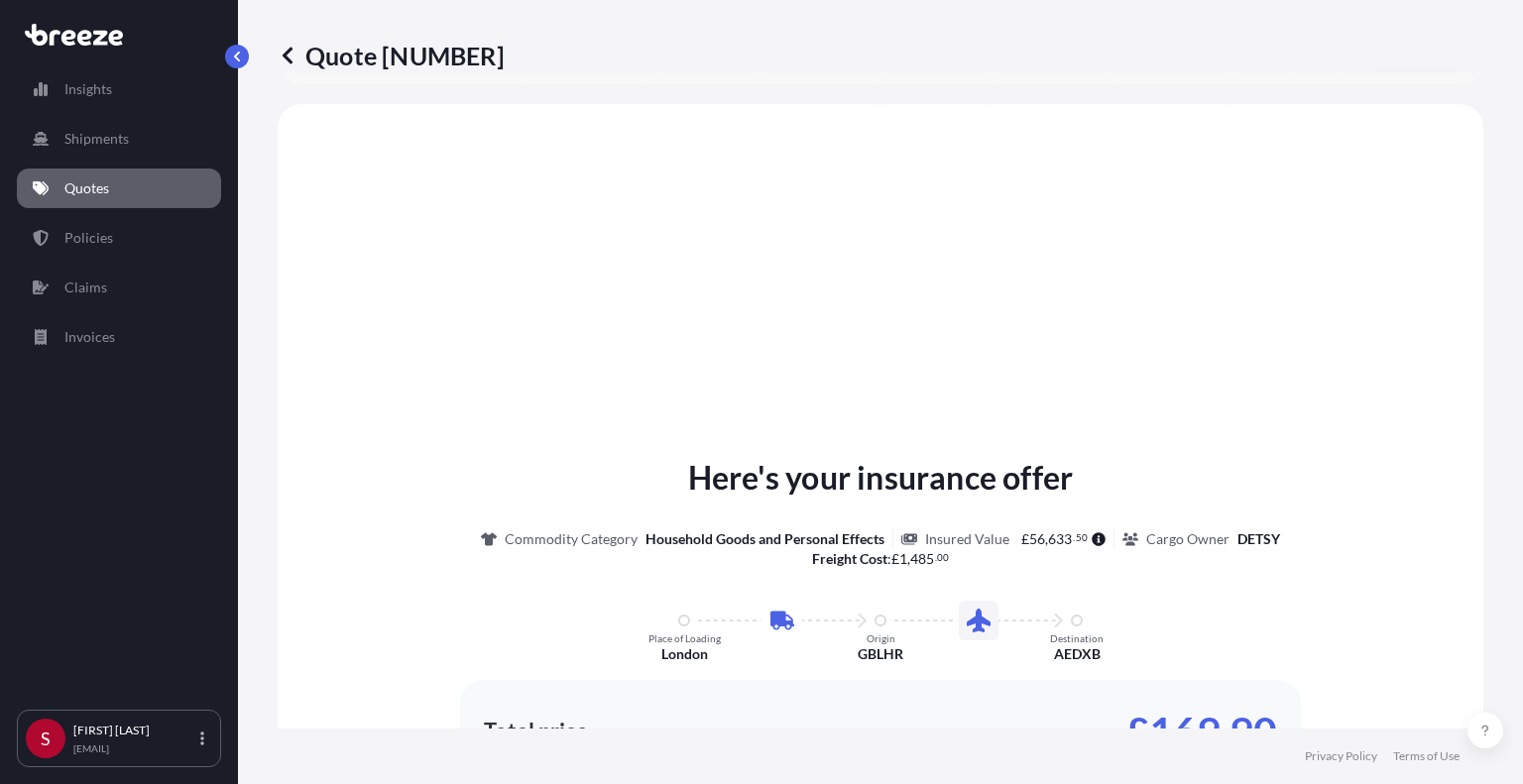 scroll, scrollTop: 674, scrollLeft: 0, axis: vertical 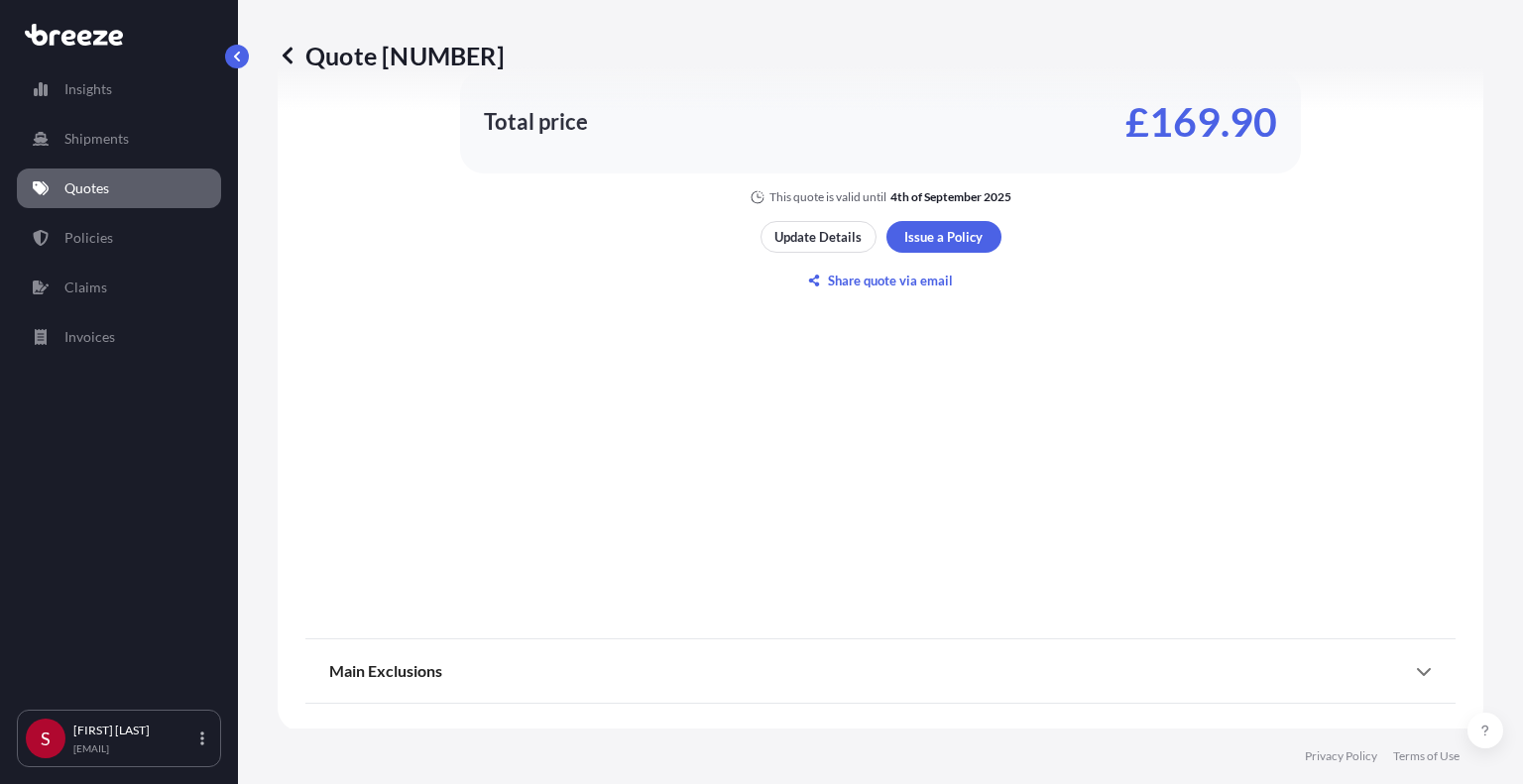 click on "Main Exclusions" at bounding box center [880, 671] 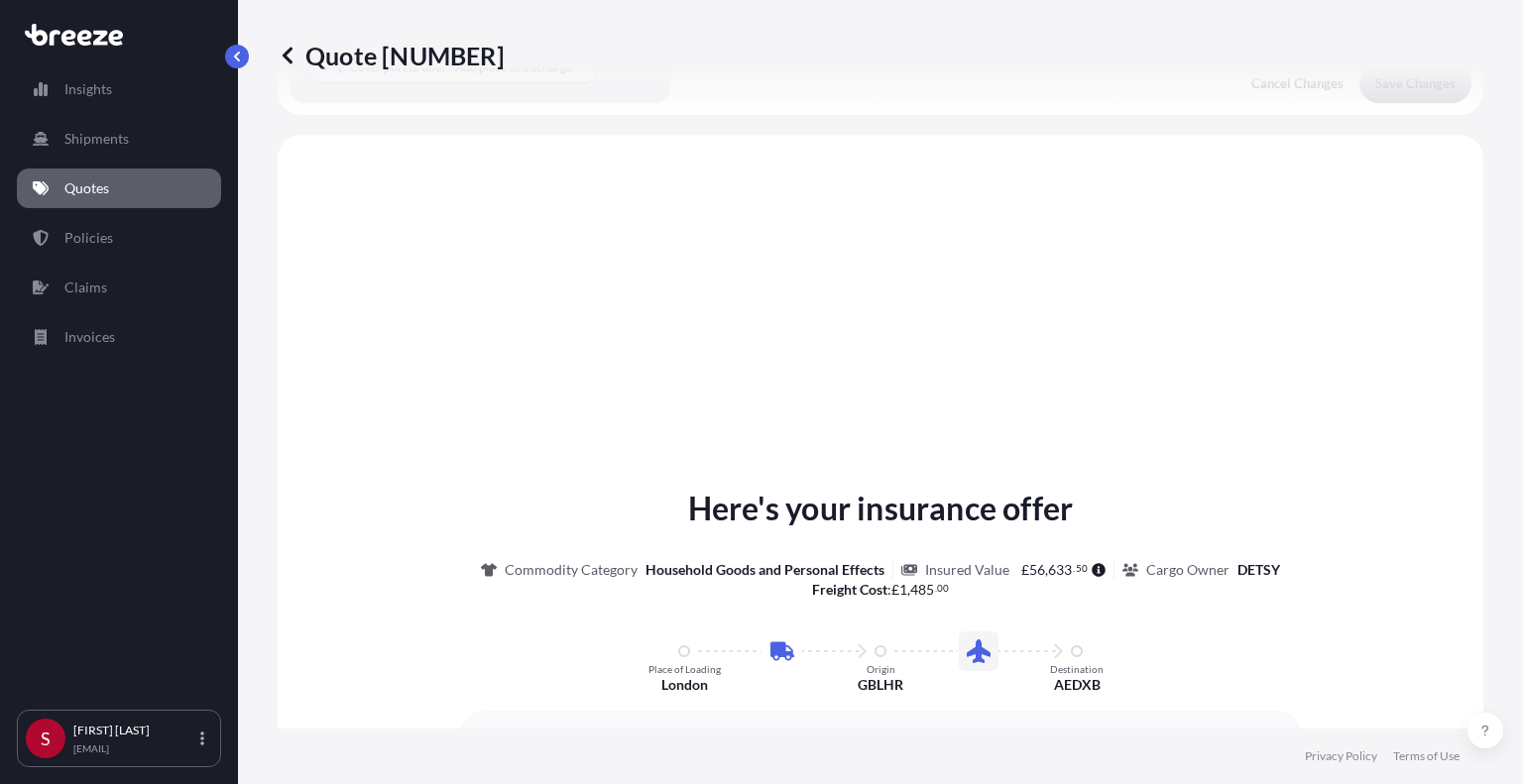 scroll, scrollTop: 202, scrollLeft: 0, axis: vertical 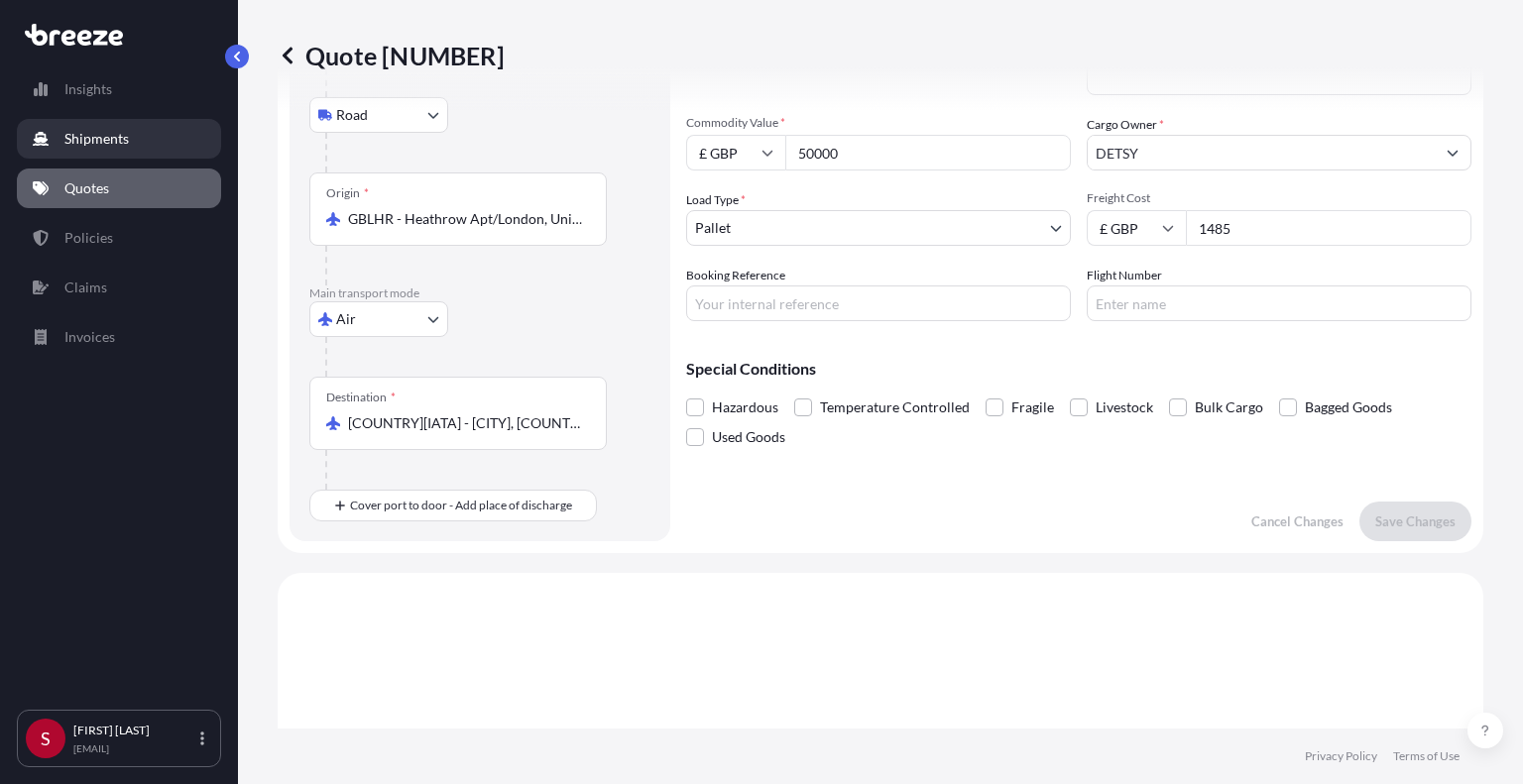 click on "Shipments" at bounding box center [96, 139] 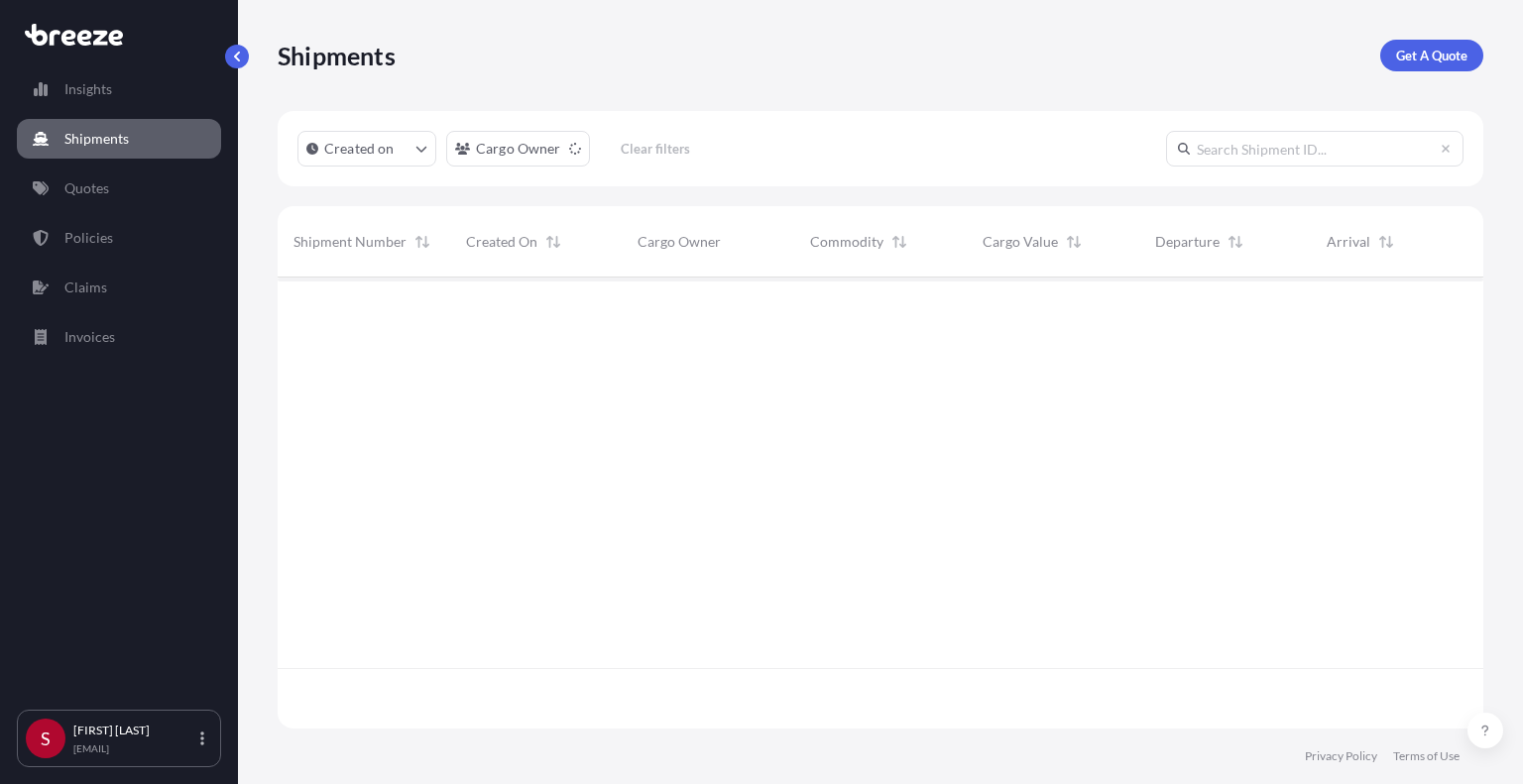 scroll, scrollTop: 16, scrollLeft: 16, axis: both 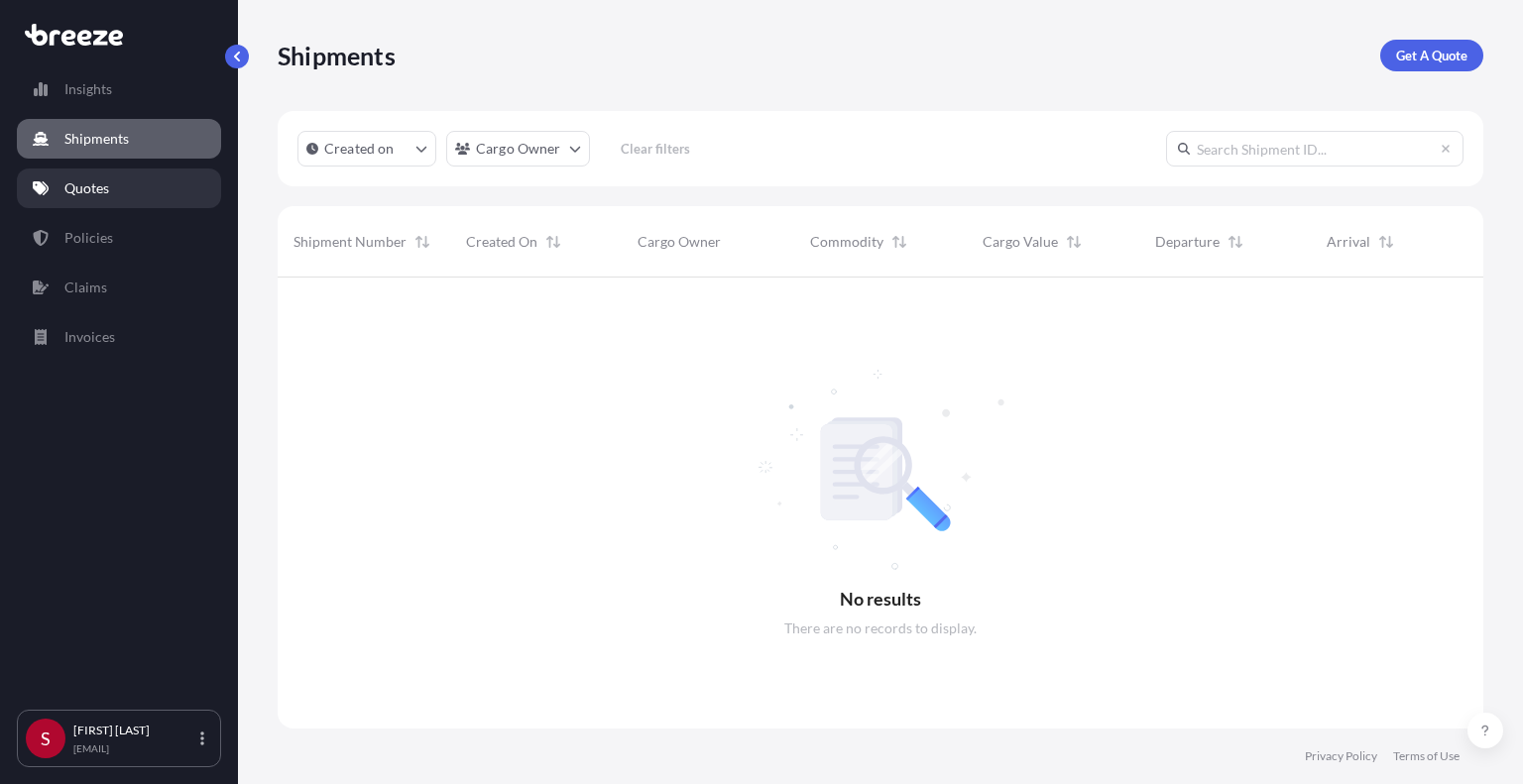 click on "Quotes" at bounding box center [86, 188] 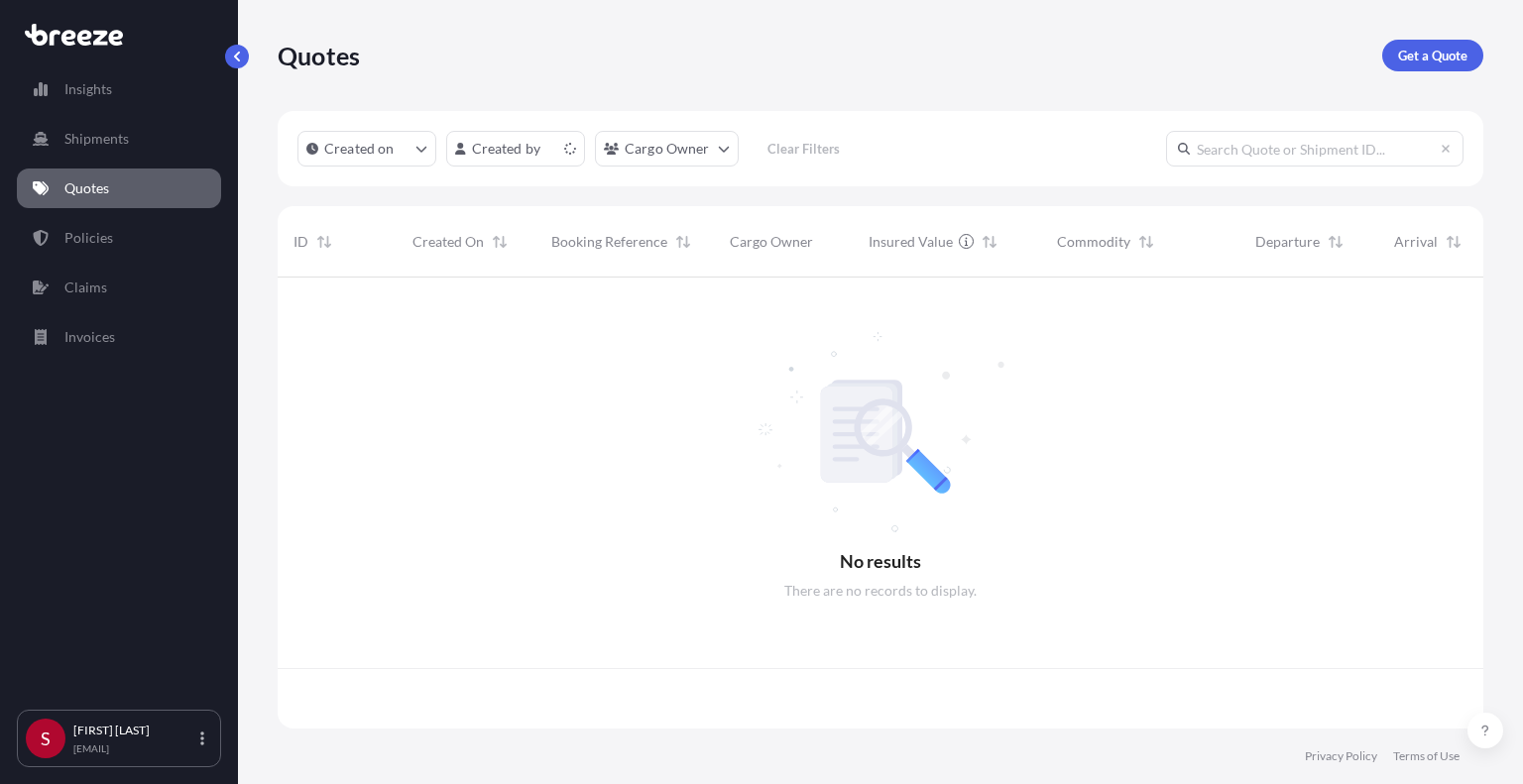 scroll, scrollTop: 16, scrollLeft: 16, axis: both 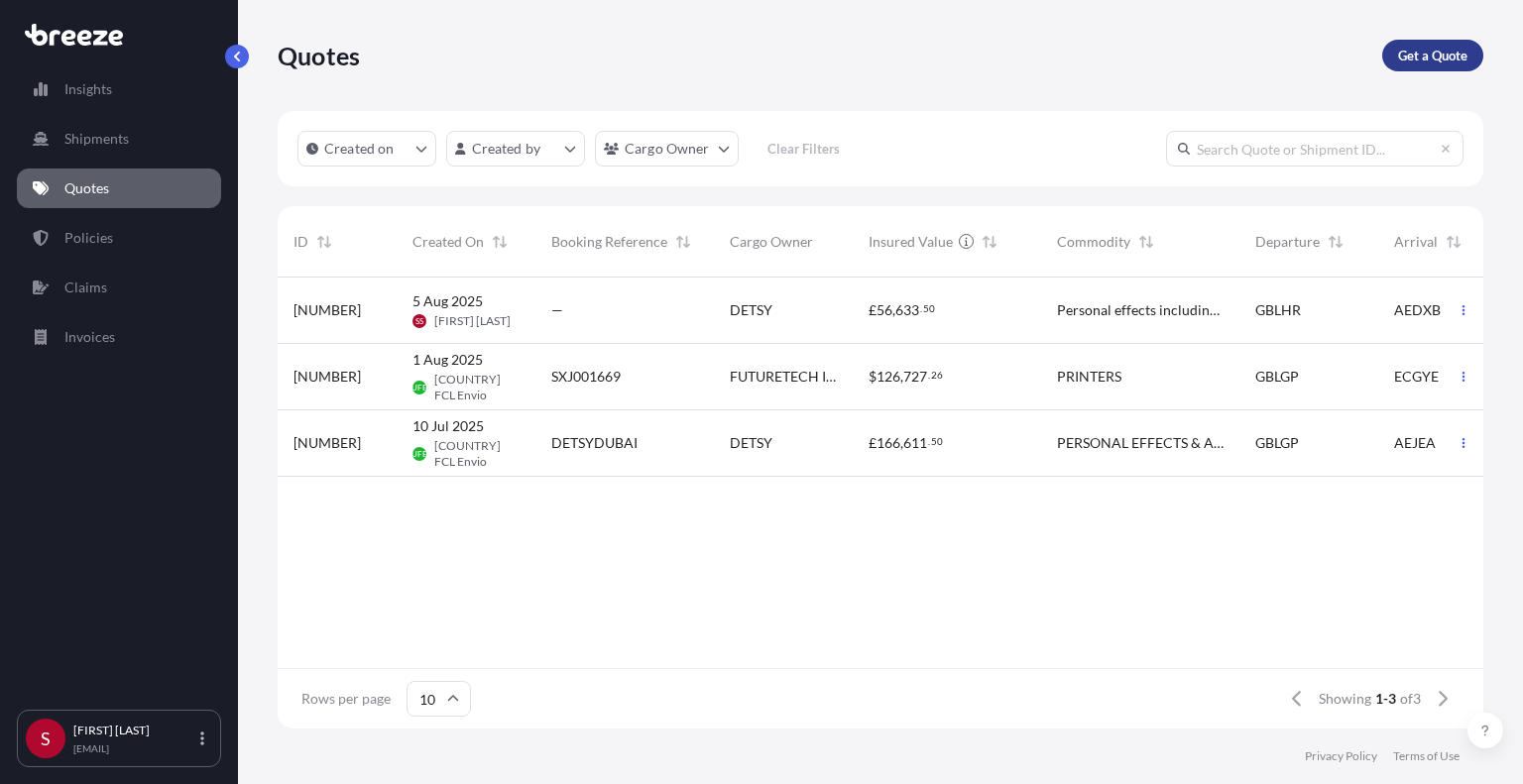 click on "Get a Quote" at bounding box center [1433, 56] 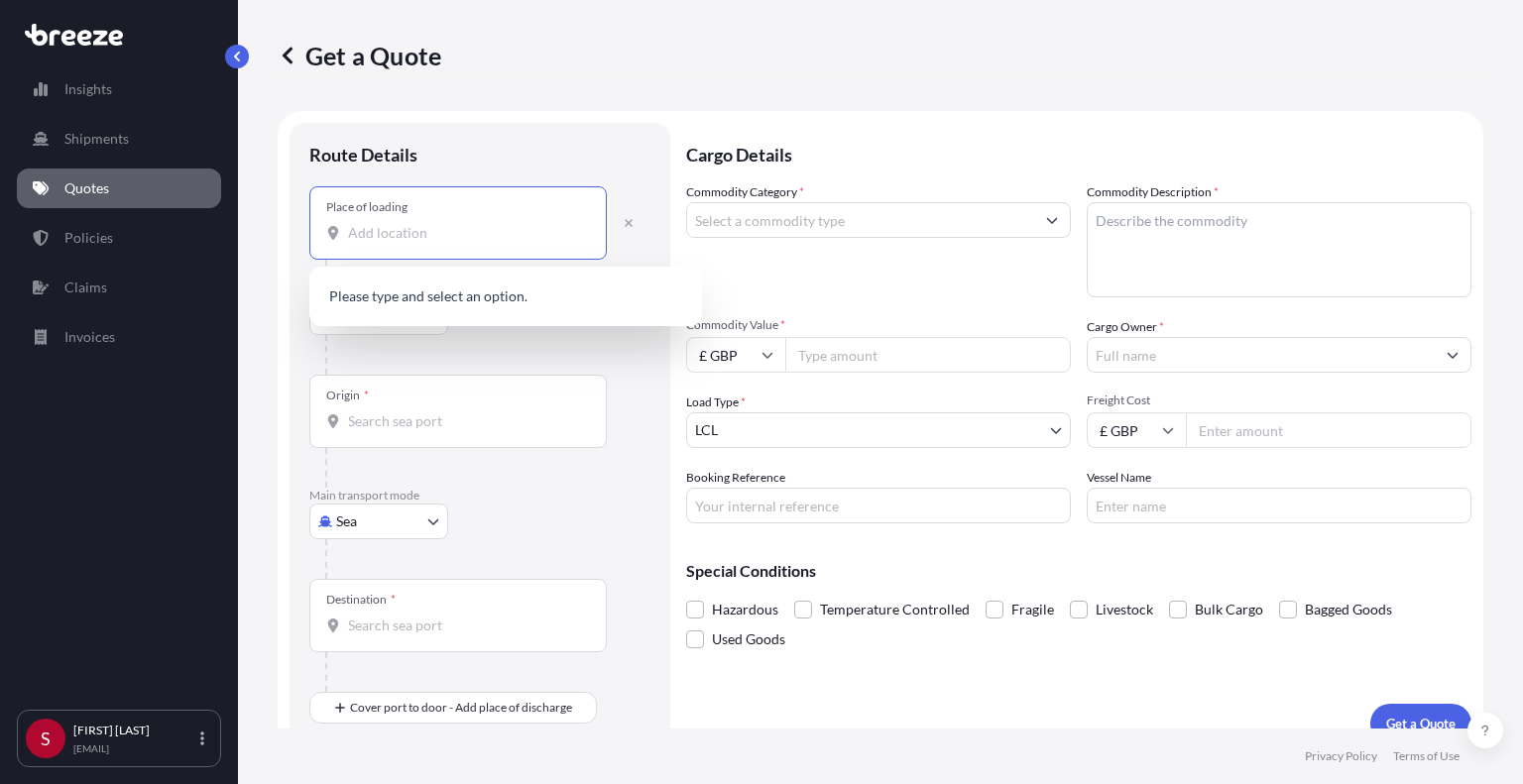 click on "Place of loading" at bounding box center (465, 233) 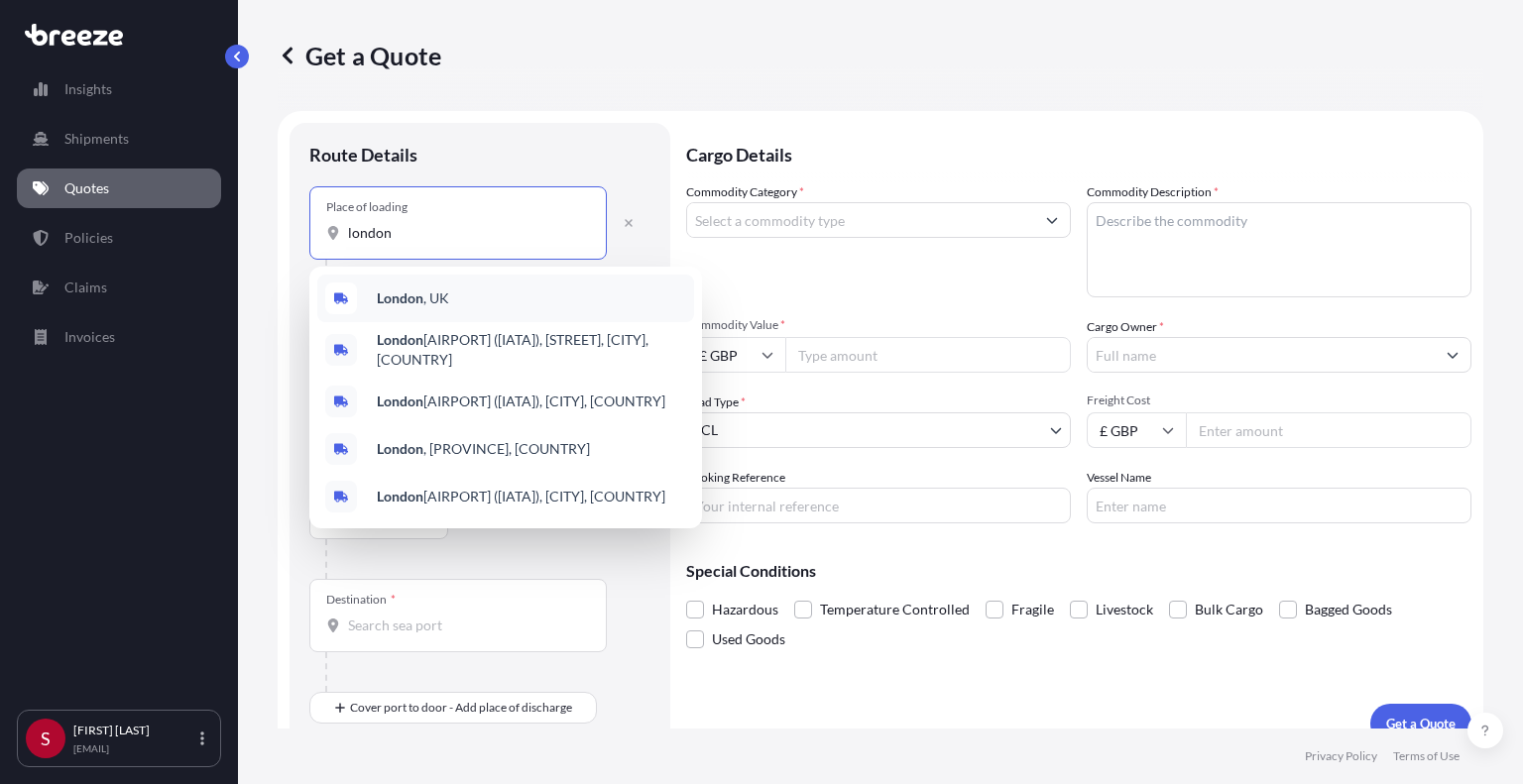 click on "London" at bounding box center [400, 297] 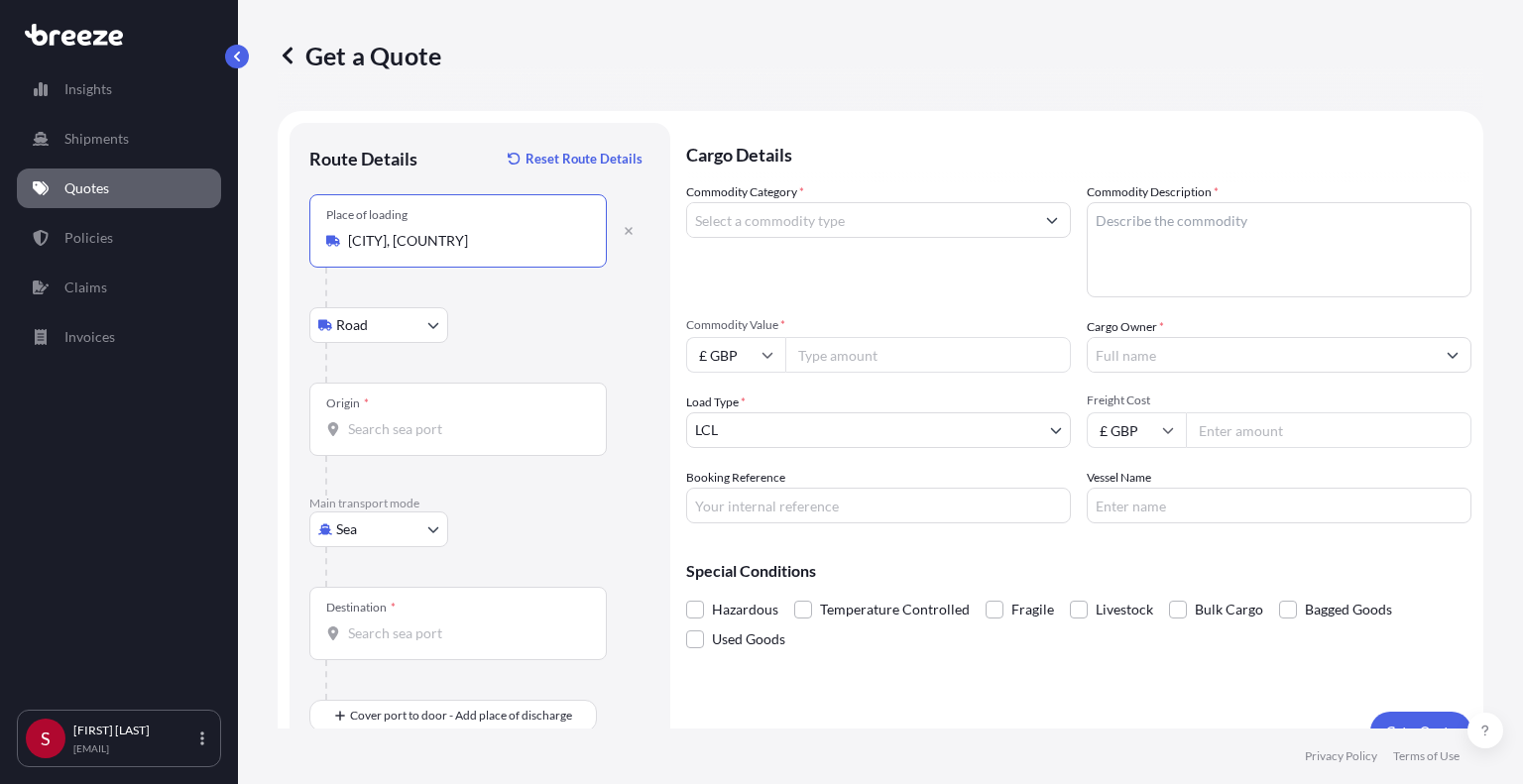 type on "[CITY], [COUNTRY]" 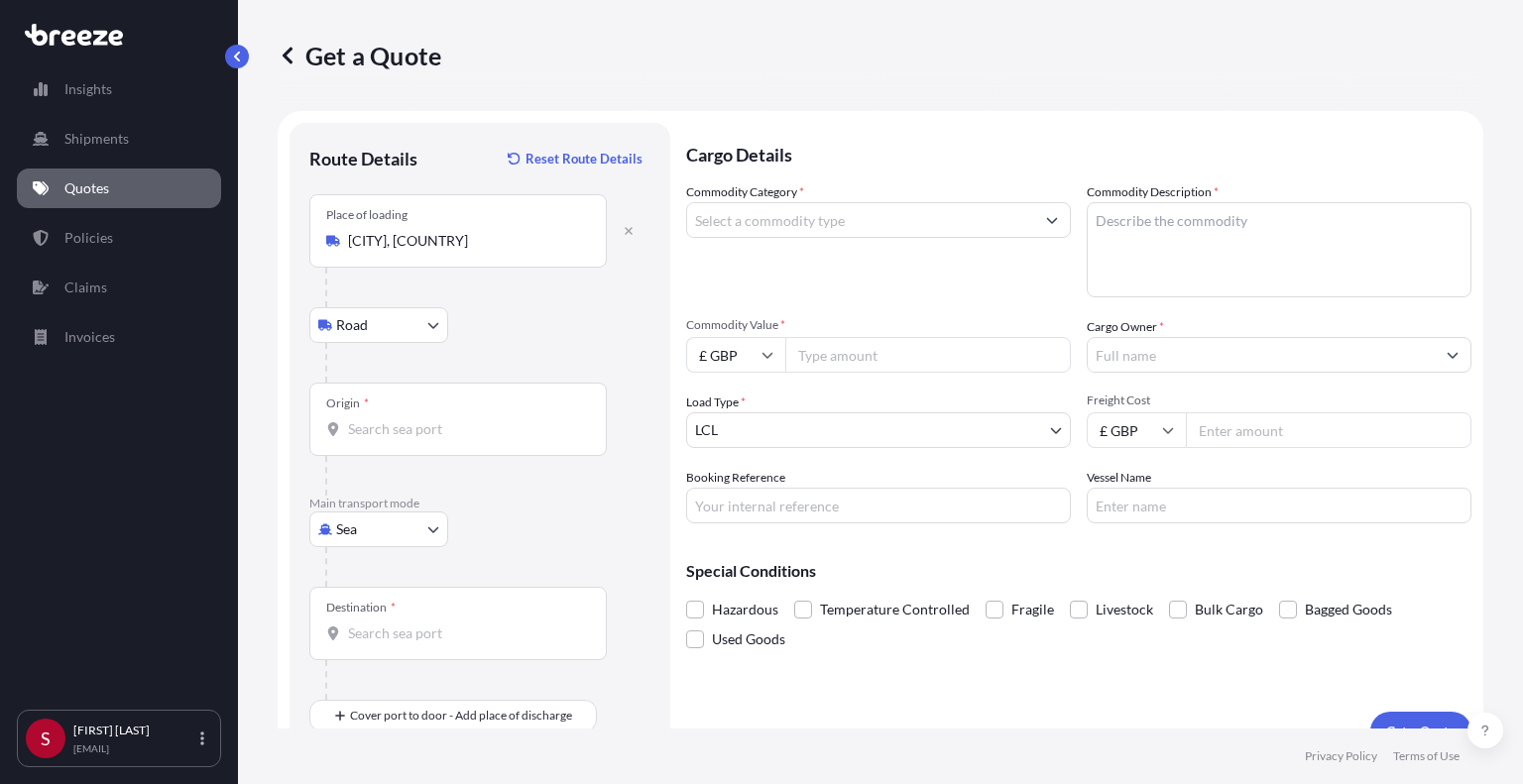 click on "Origin *" at bounding box center (458, 419) 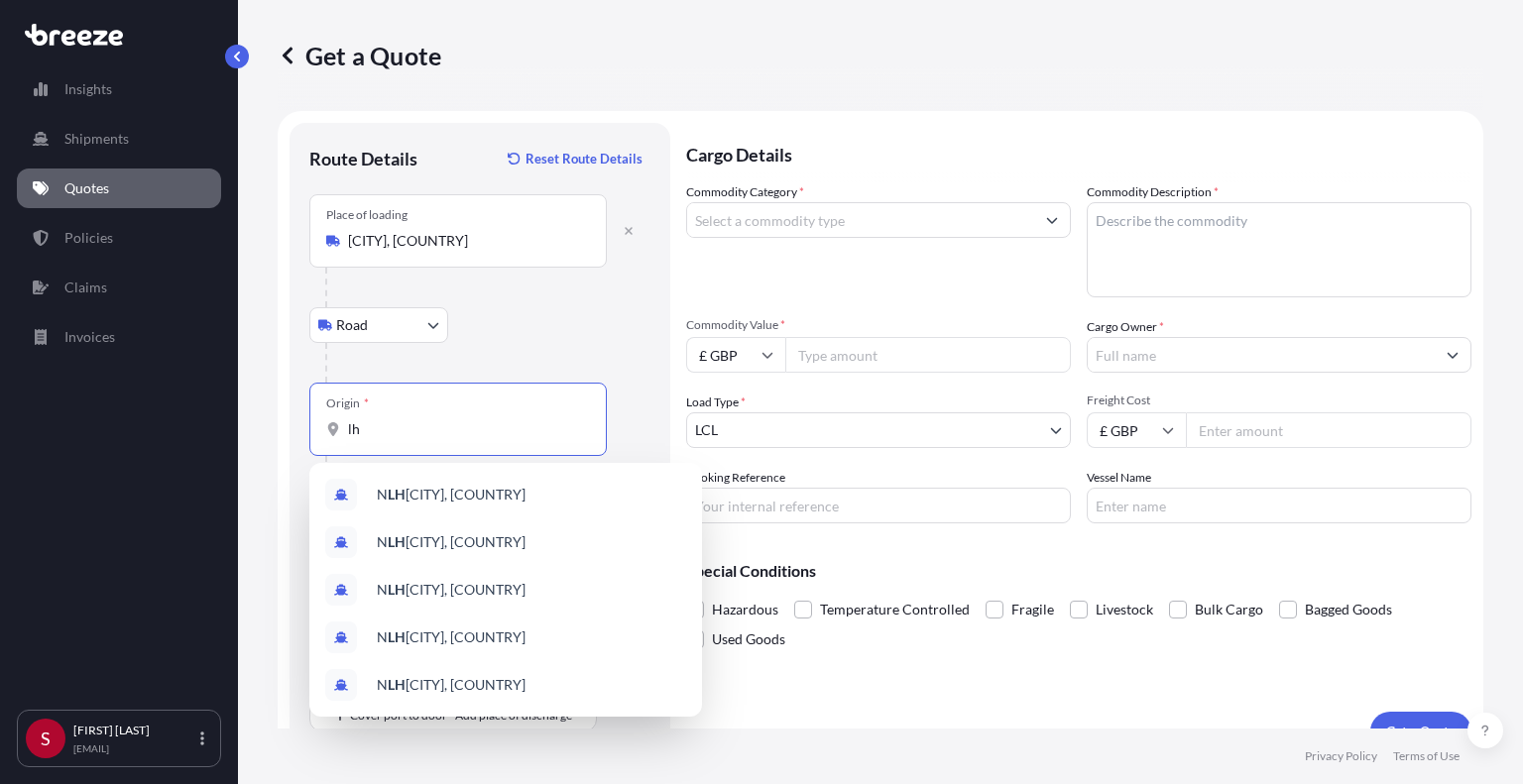 type on "l" 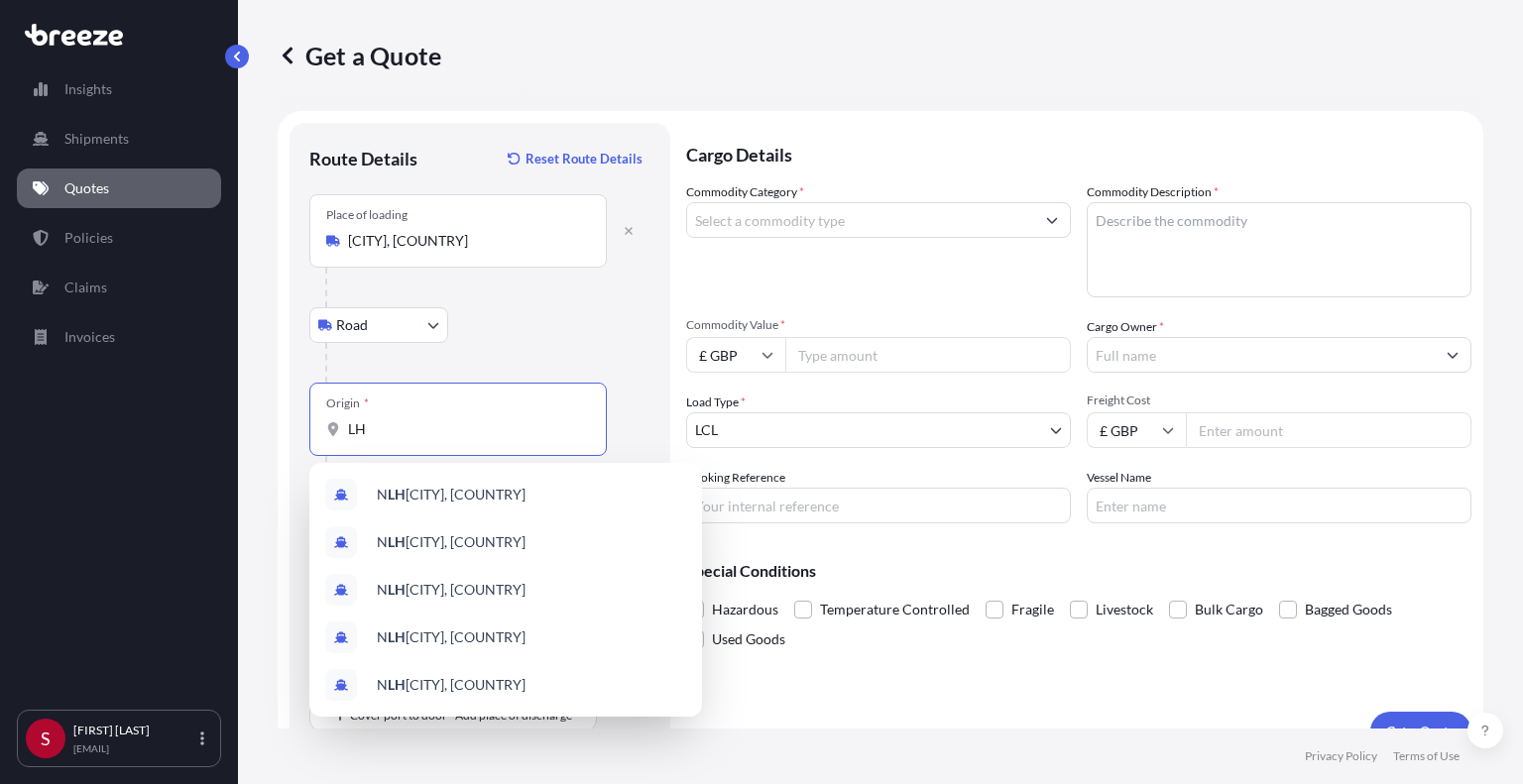 type on "L" 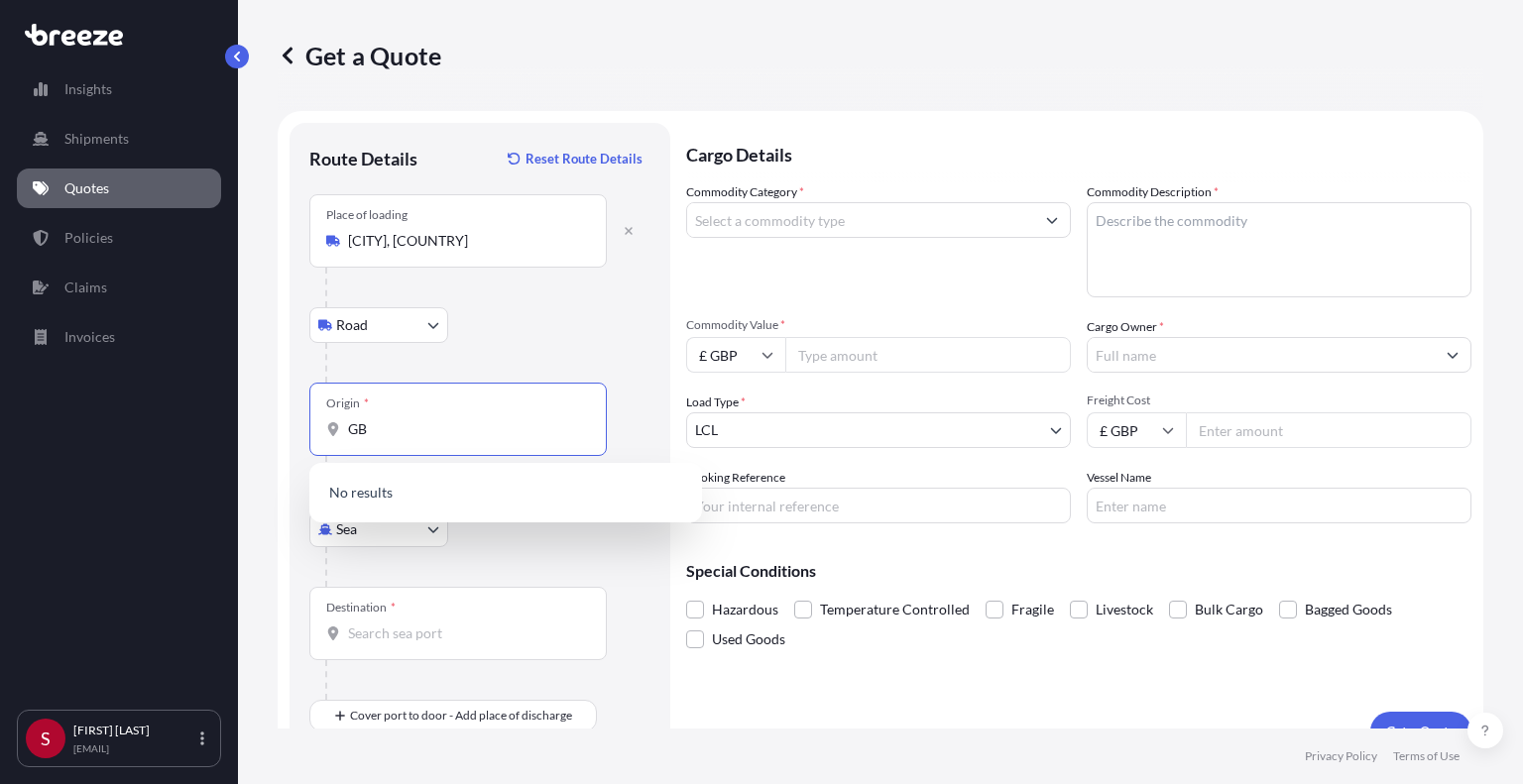 type on "G" 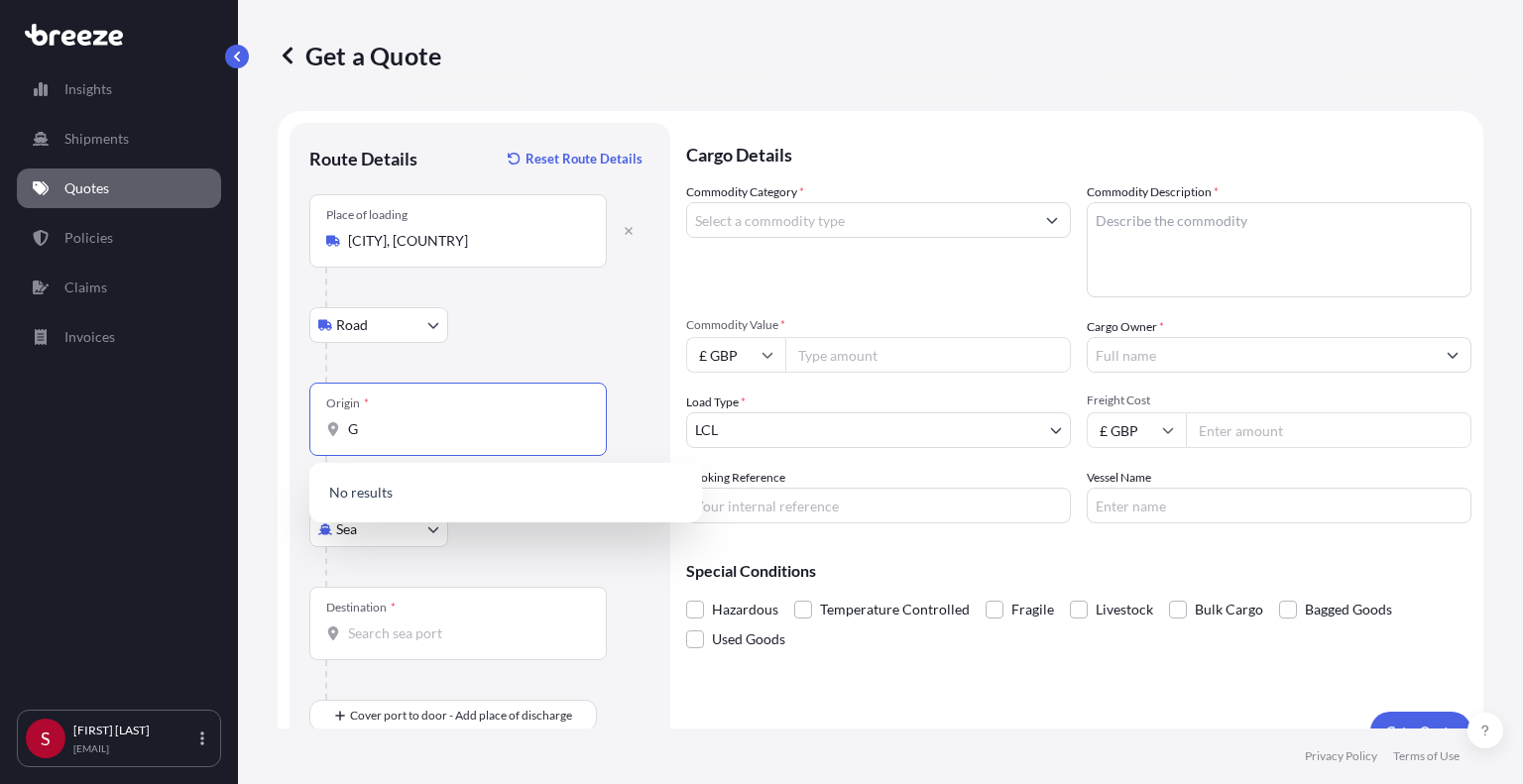 type 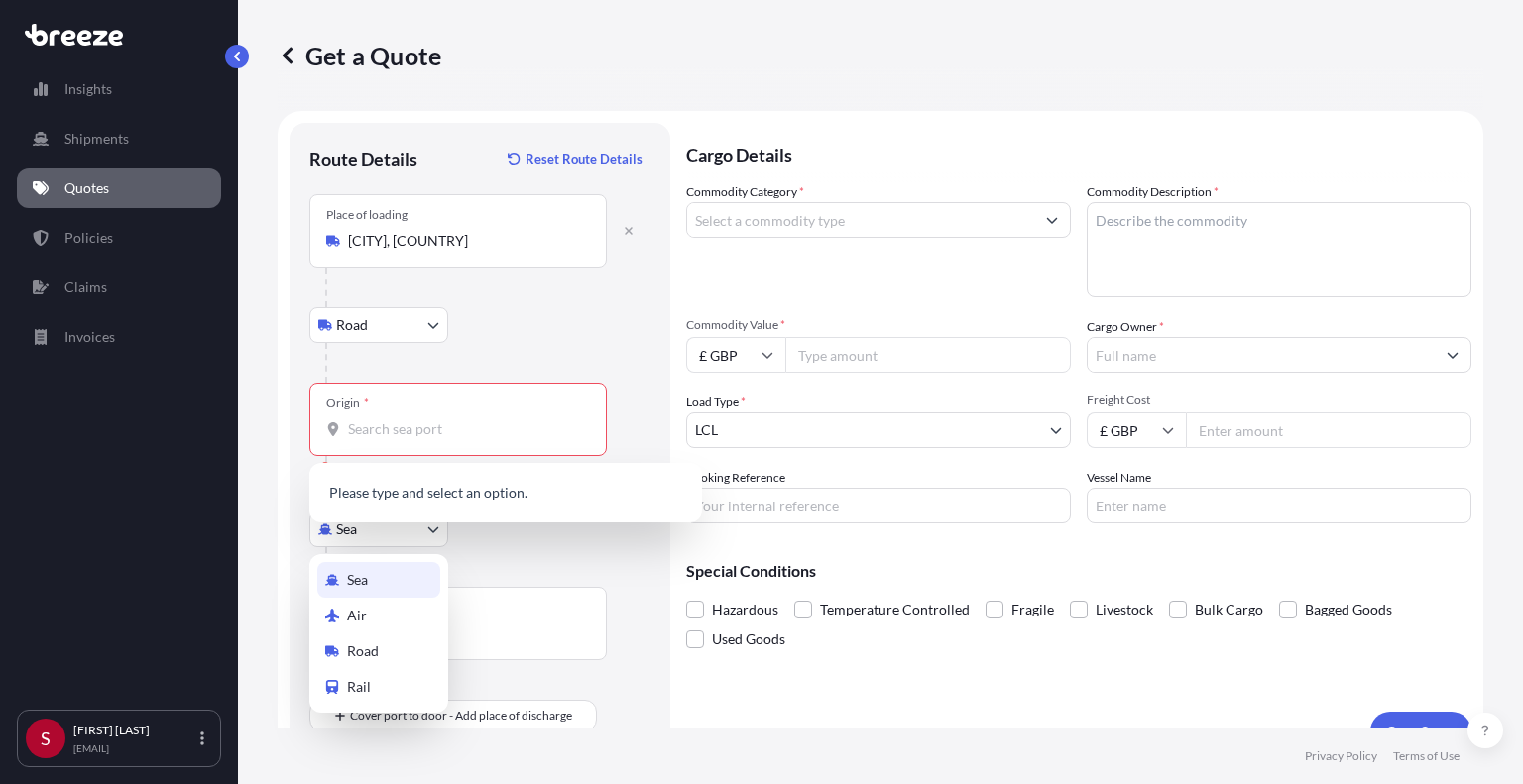 click on "Place of loading [CITY], [COUNTRY] ... Destination * ... Place of Discharge ... Cargo Owner * [CITY]" at bounding box center [762, 392] 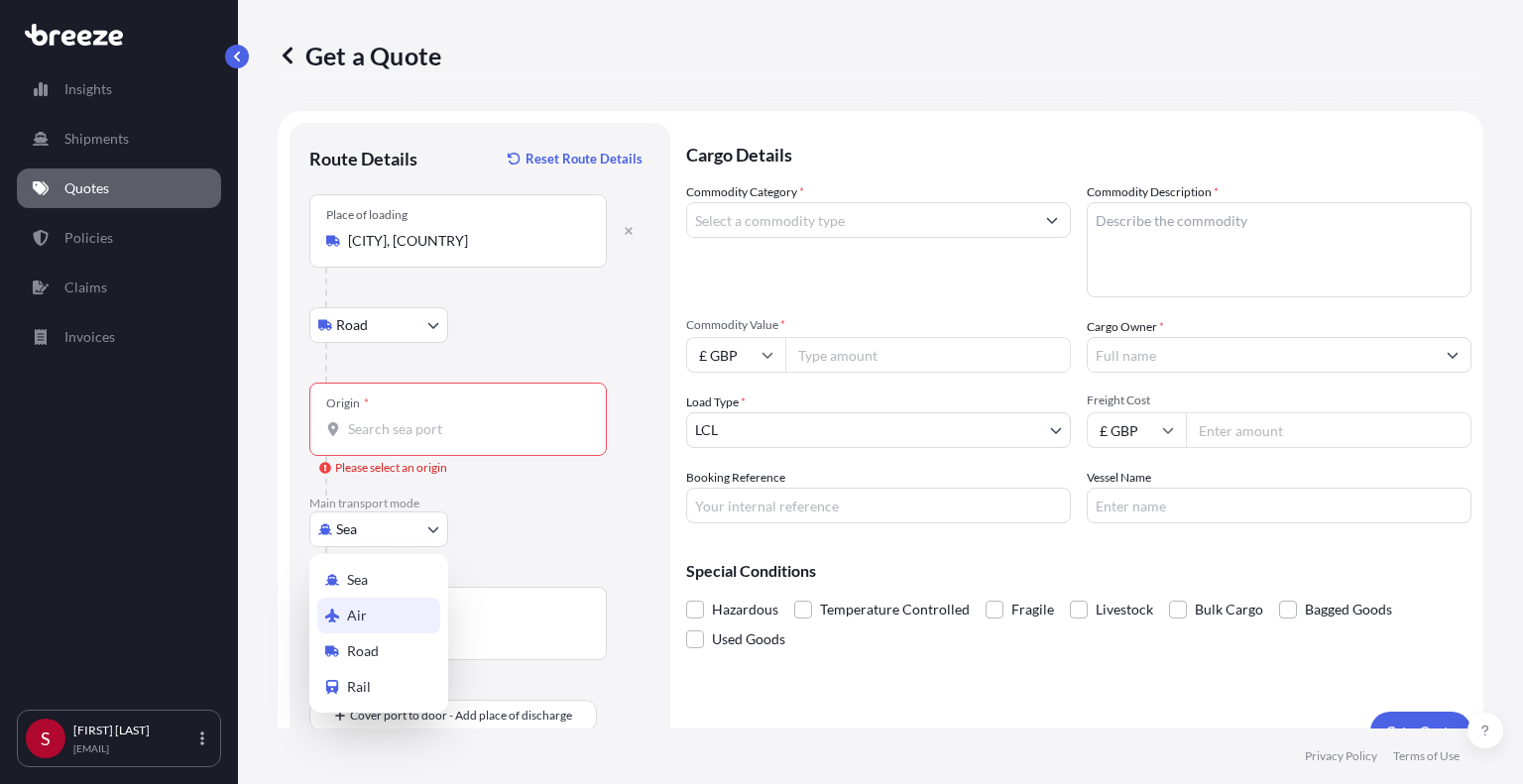 click on "Air" at bounding box center [379, 616] 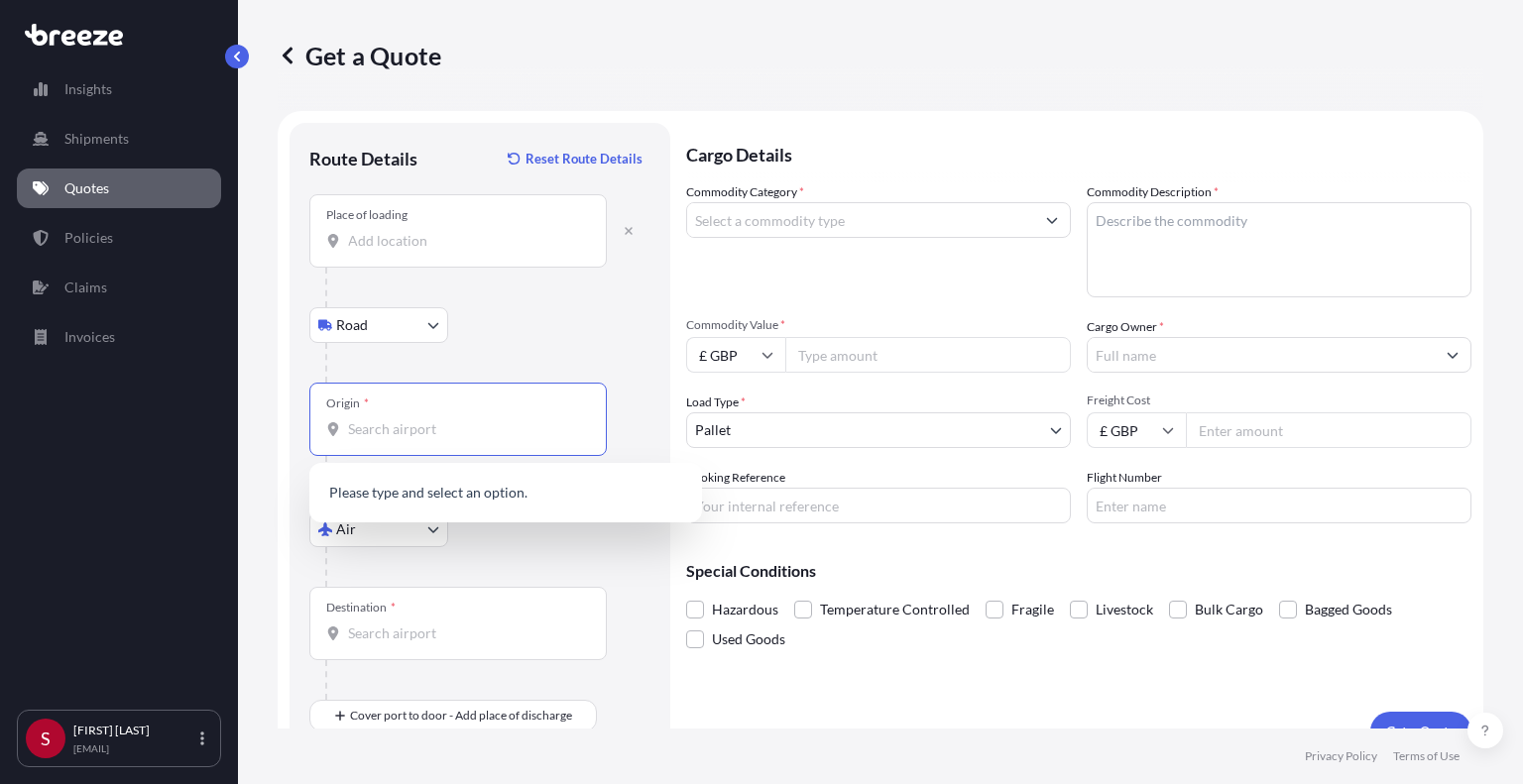 click on "Origin *" at bounding box center (465, 429) 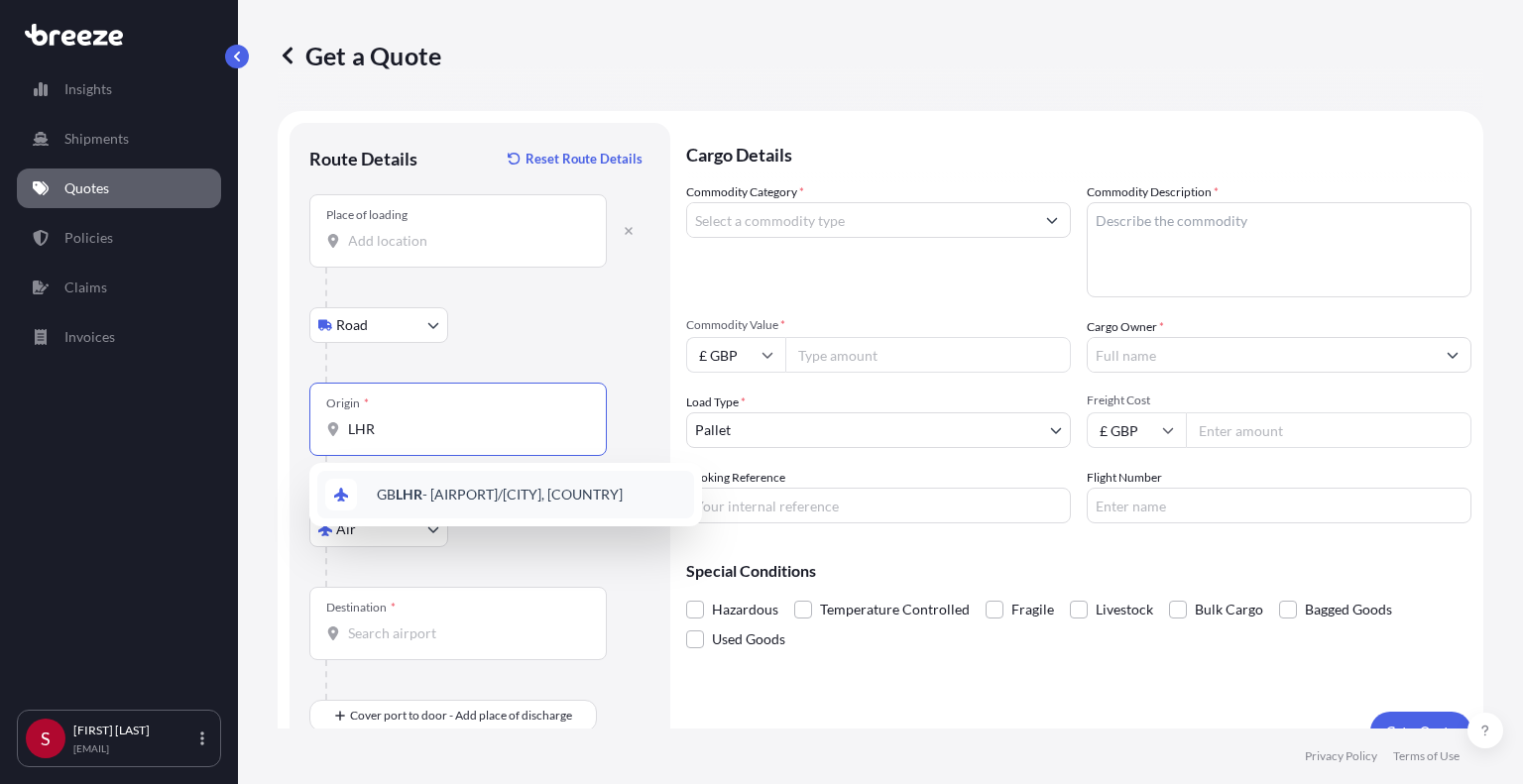 click on "[COUNTRY] [IATA]  - [AIRPORT]/[CITY], [COUNTRY]" at bounding box center [500, 495] 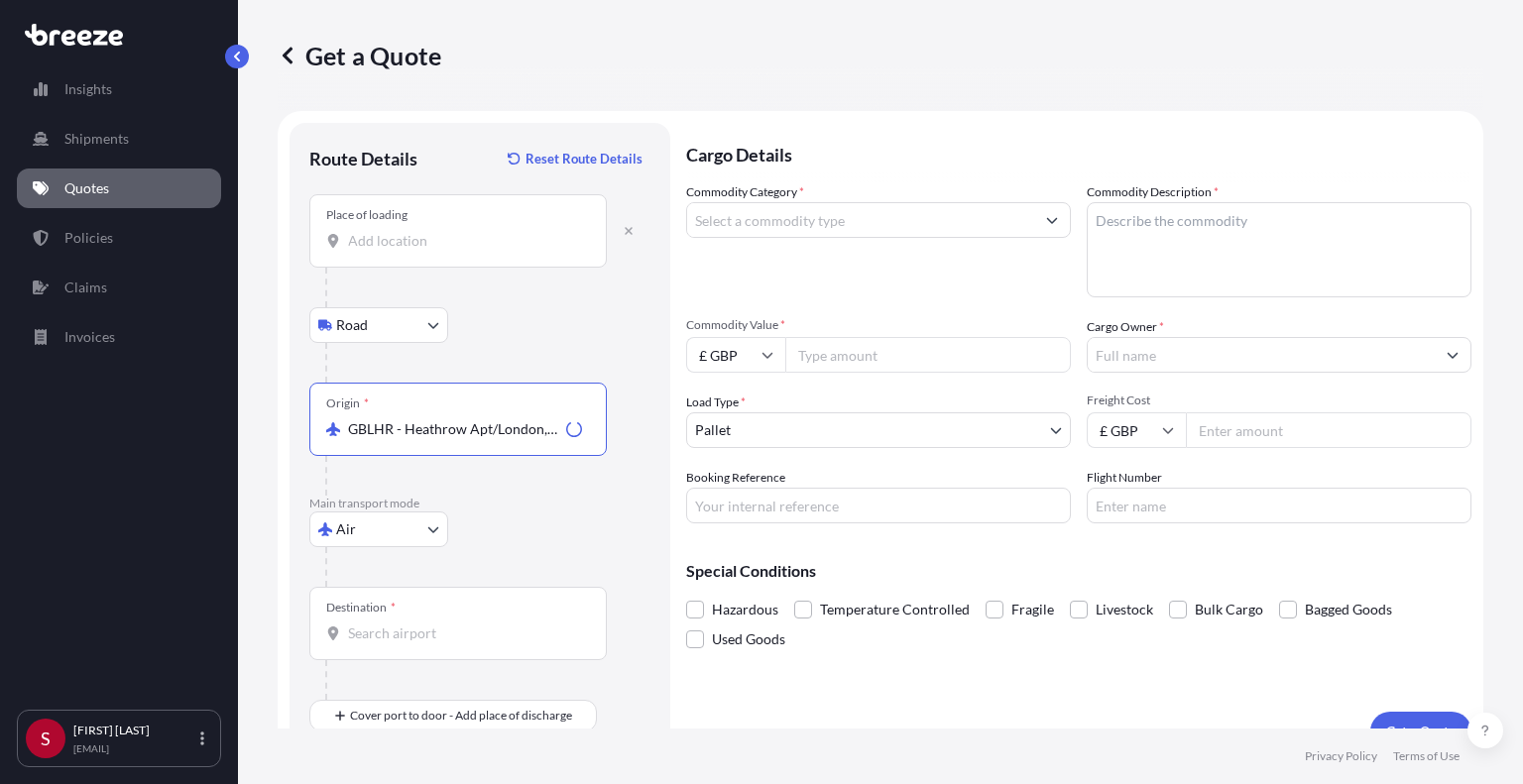 type on "GBLHR - Heathrow Apt/London, United Kingdom" 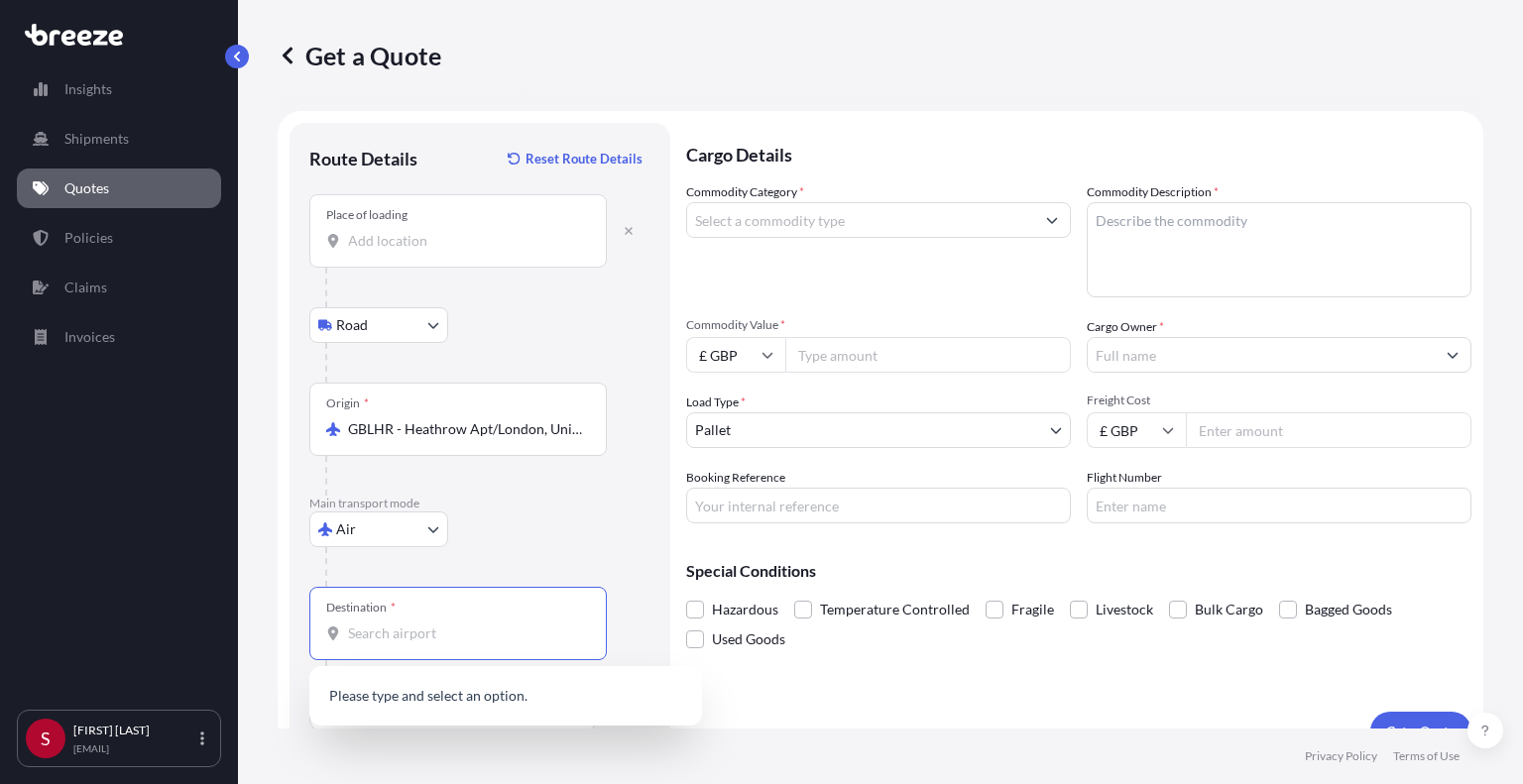 click on "Destination *" at bounding box center [465, 633] 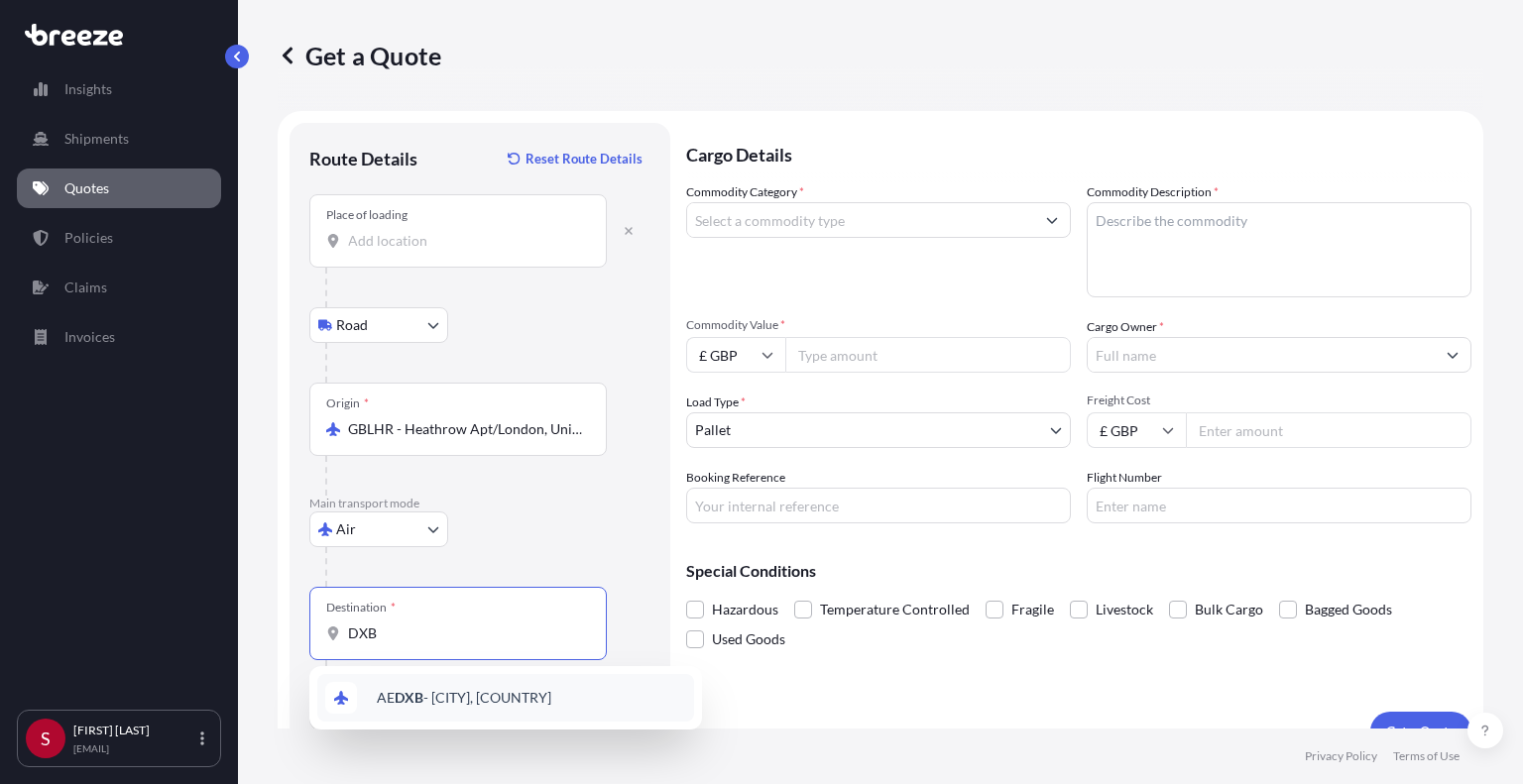 click on "[COUNTRY] [IATA]  - [CITY], [COUNTRY]" at bounding box center (464, 698) 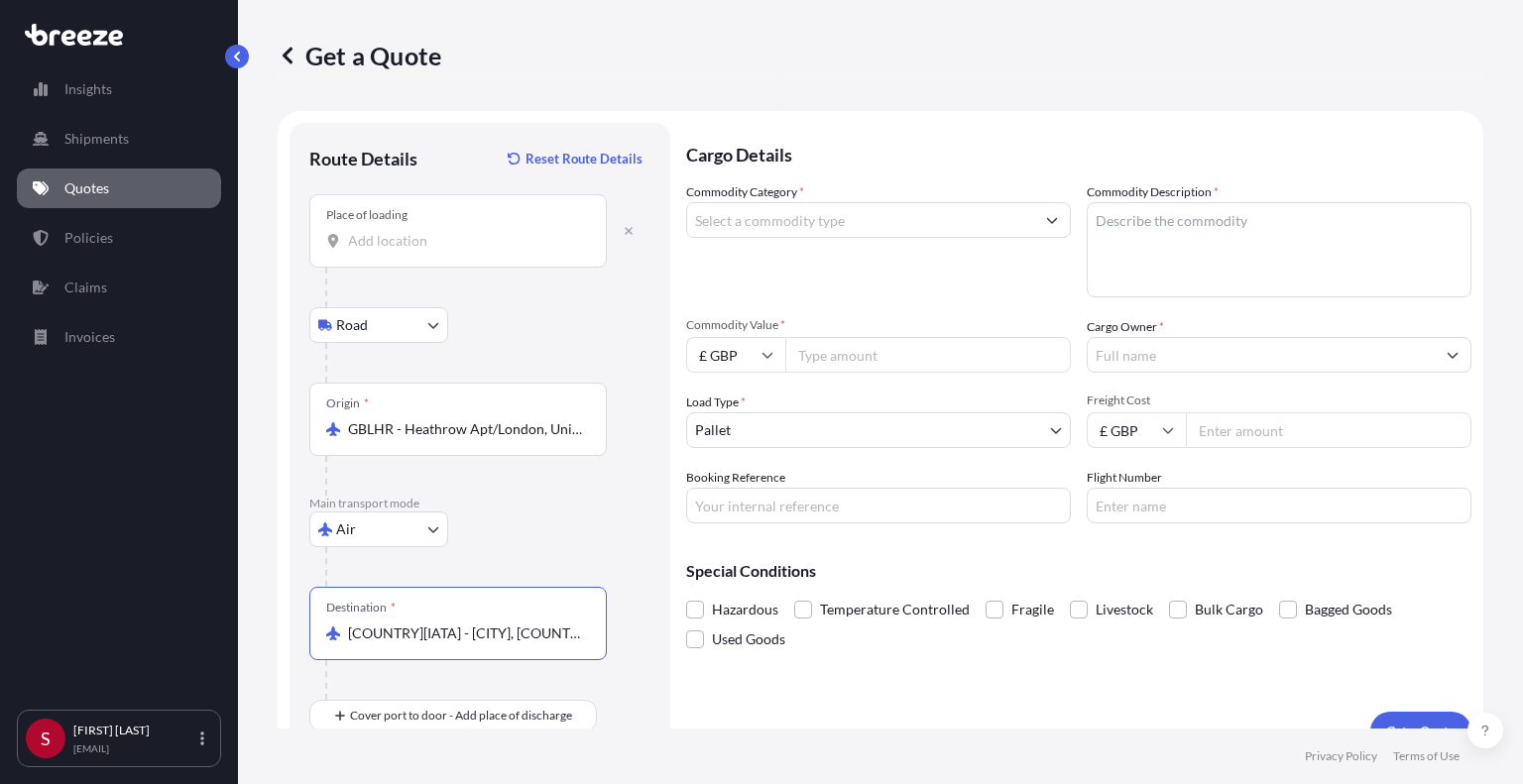 type on "[COUNTRY][IATA] - [CITY], [COUNTRY]" 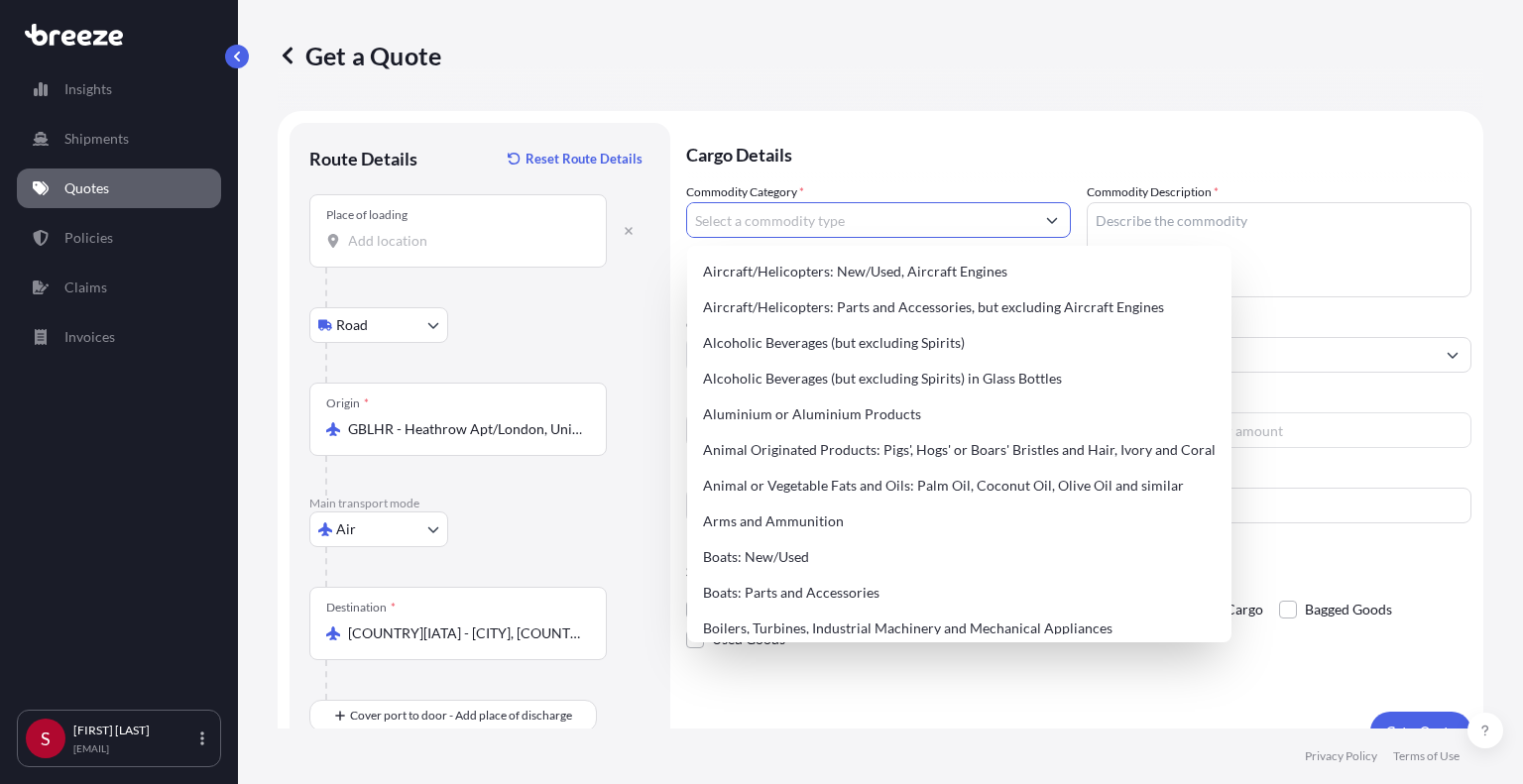 click at bounding box center [1052, 220] 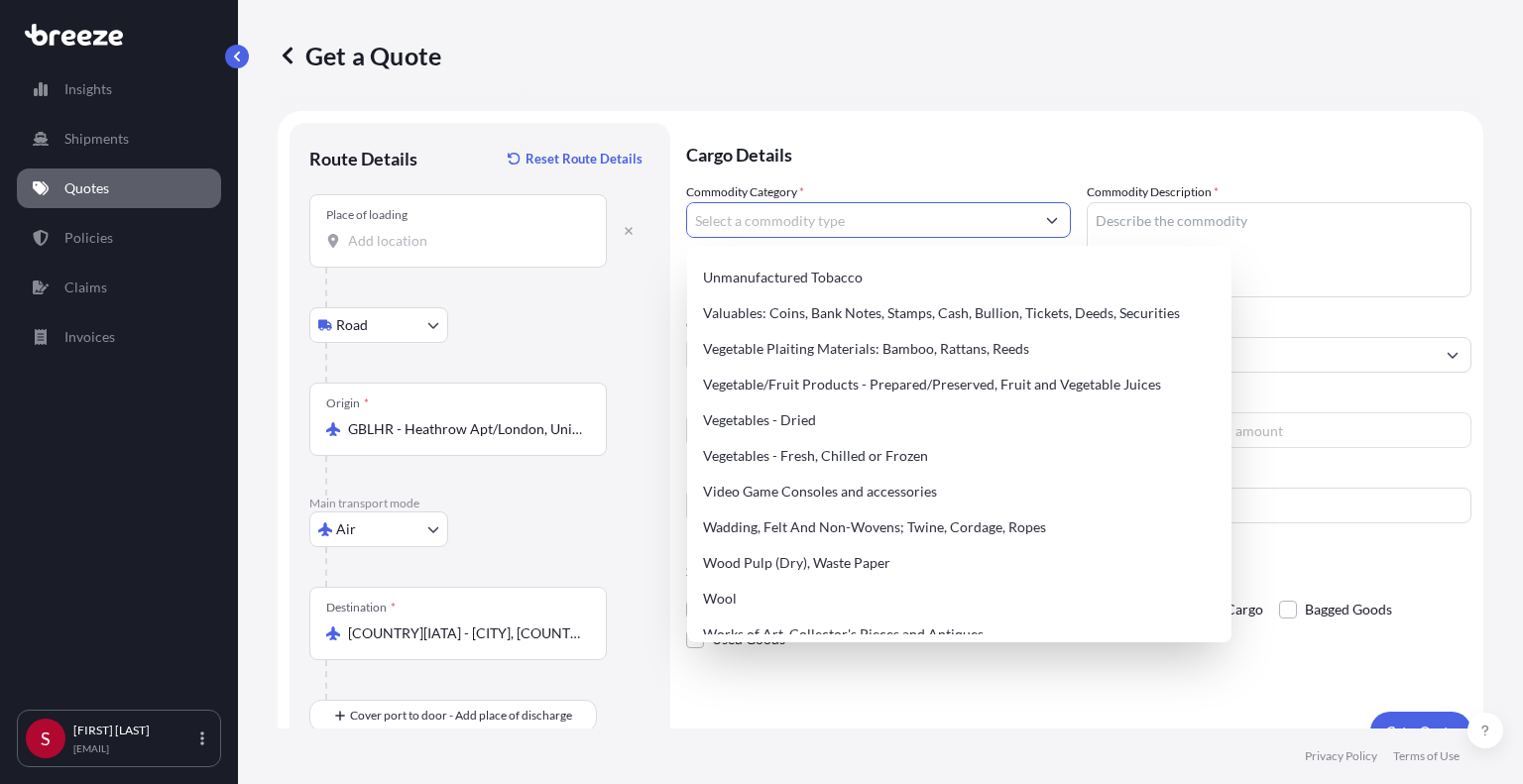 scroll, scrollTop: 4615, scrollLeft: 0, axis: vertical 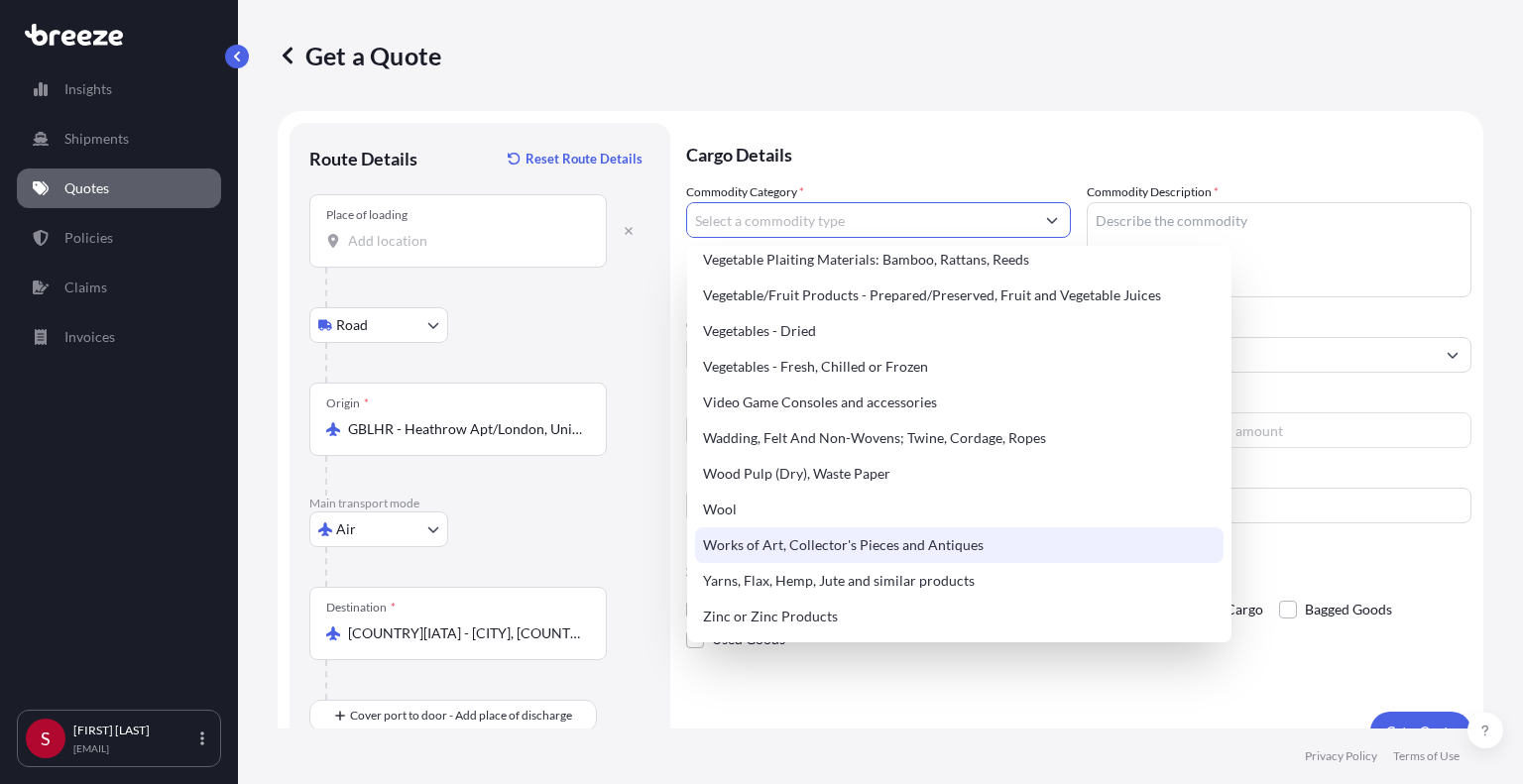 click on "Works of Art, Collector's Pieces and Antiques" at bounding box center [959, 545] 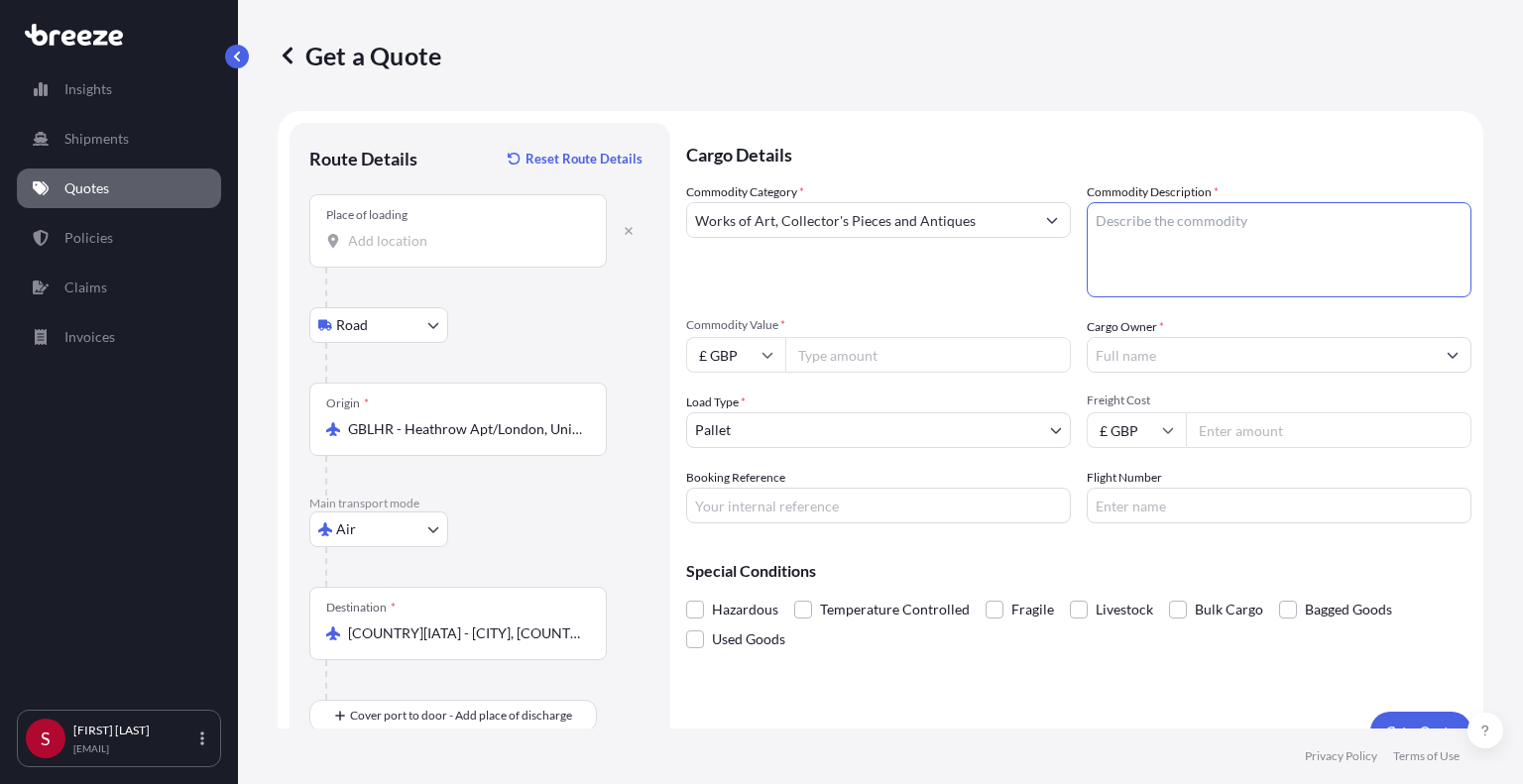 click on "Commodity Description *" at bounding box center (1279, 250) 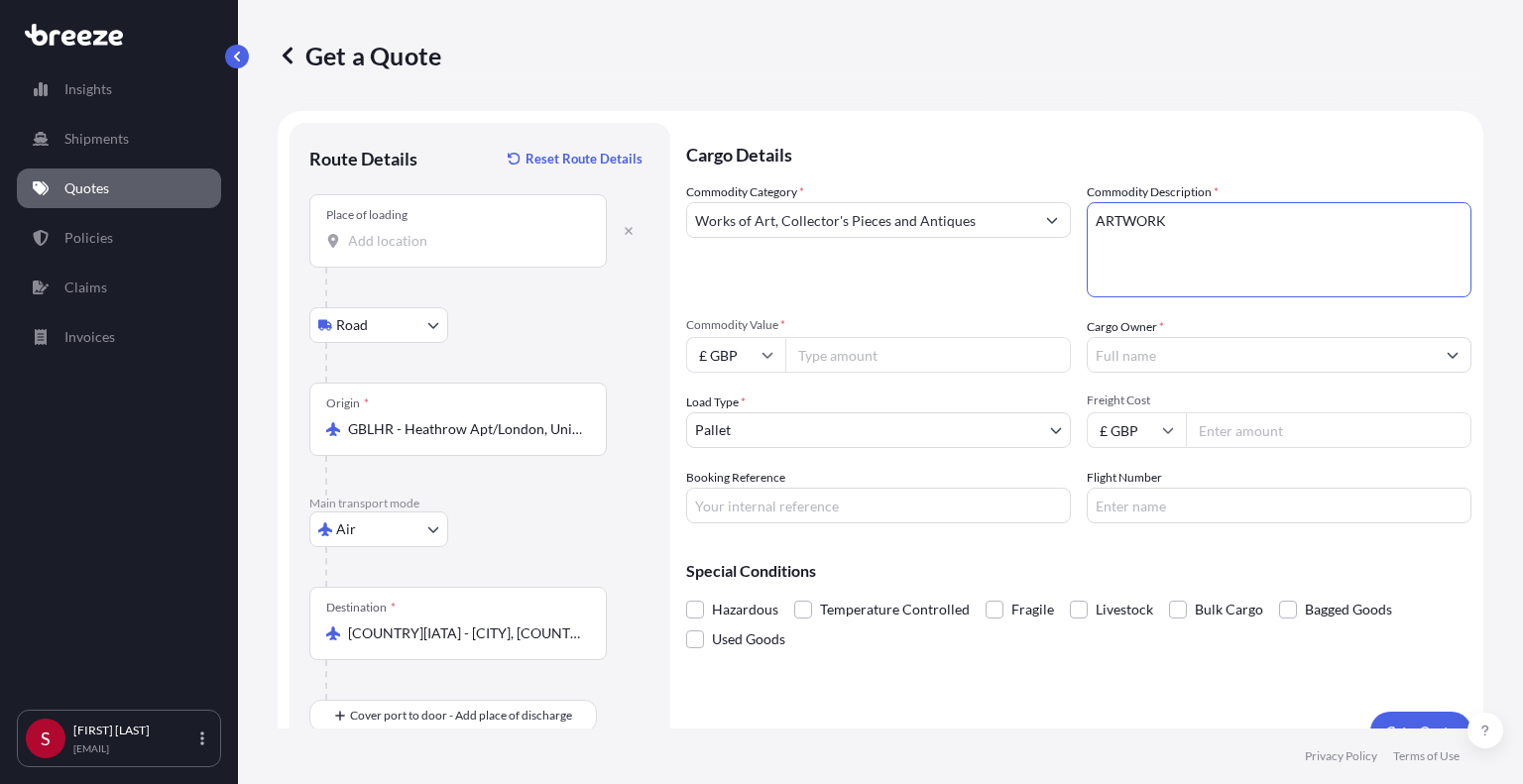 type on "ARTWORK" 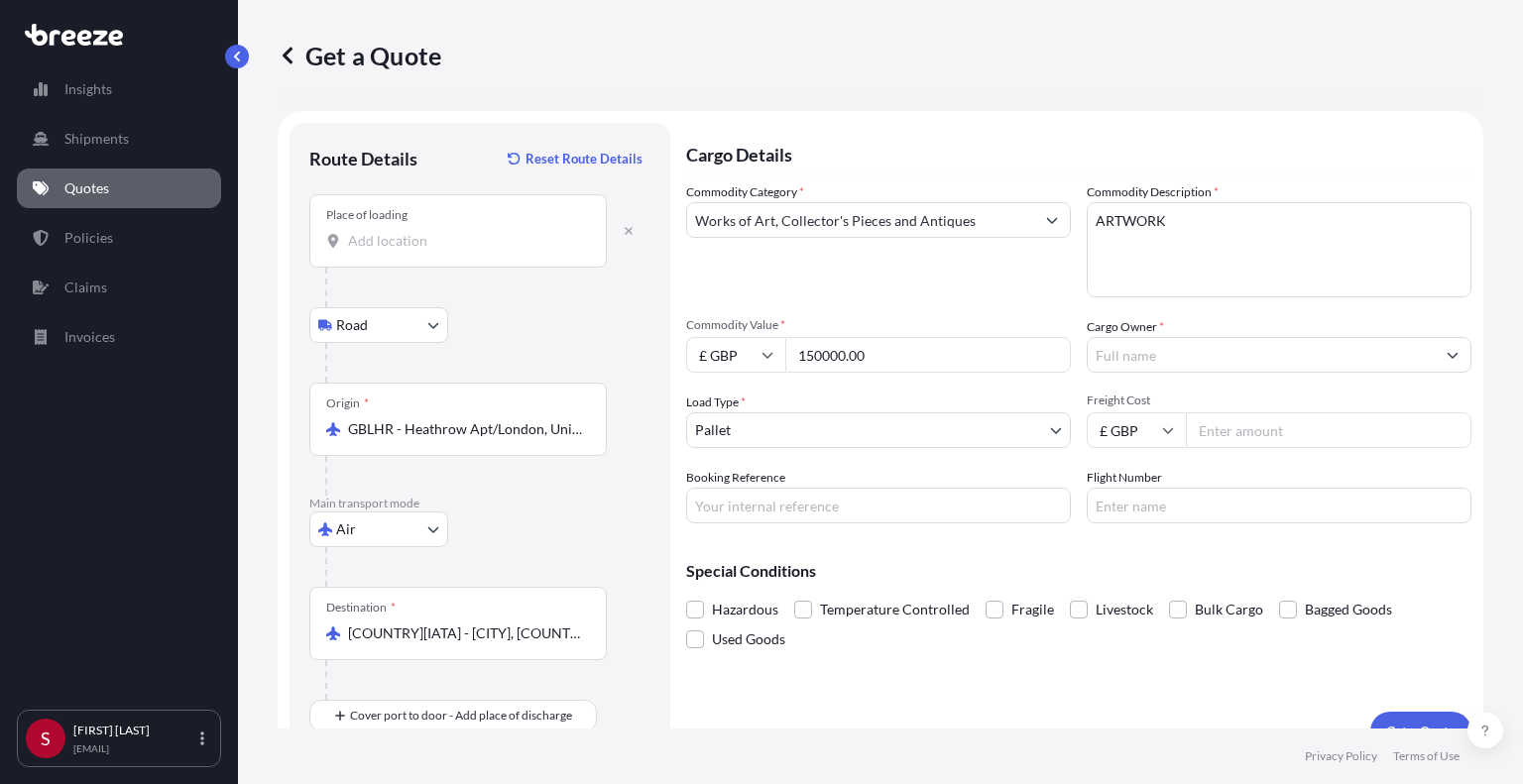 type on "150000.00" 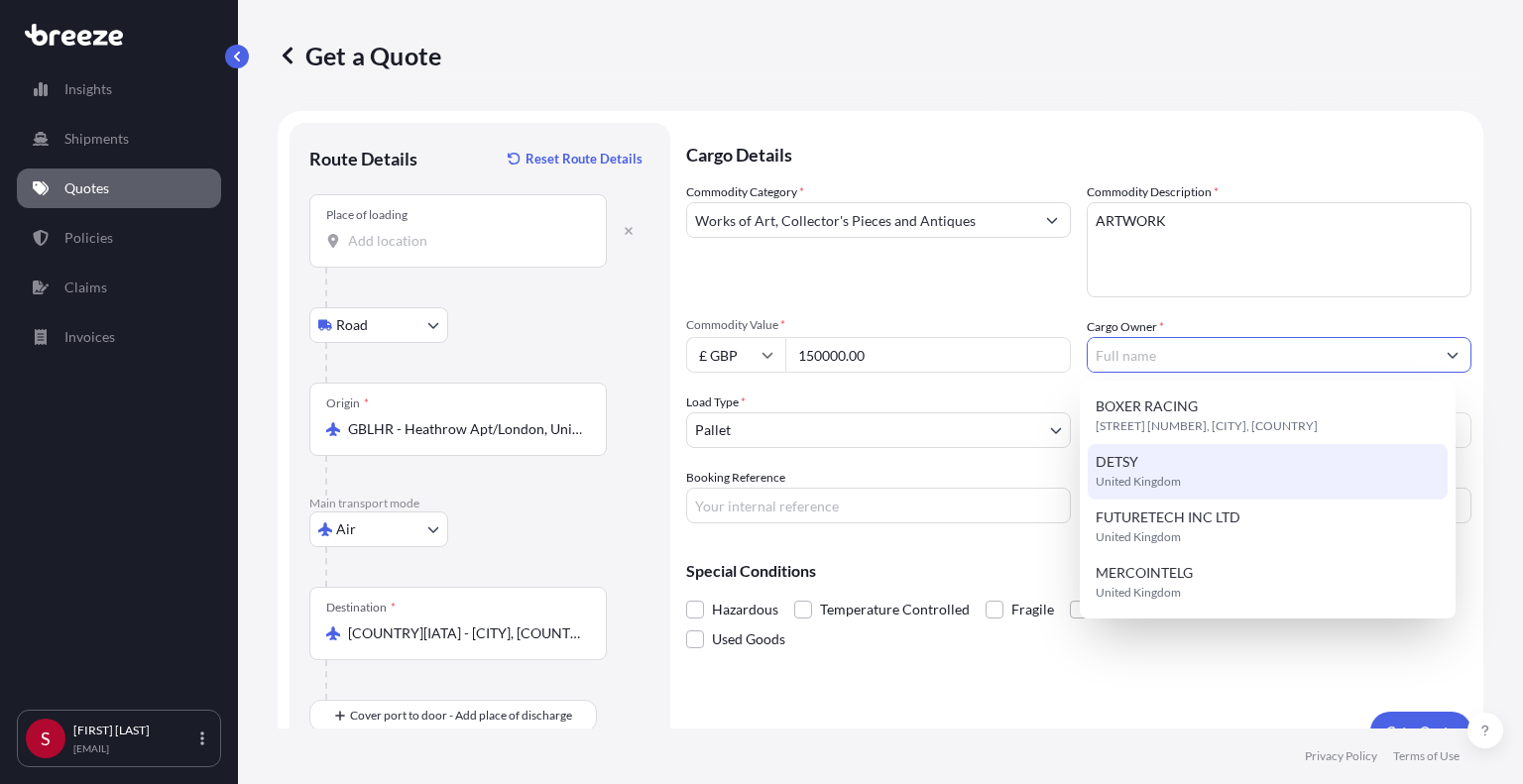 click on "[CITY] [COUNTRY]" at bounding box center [1267, 472] 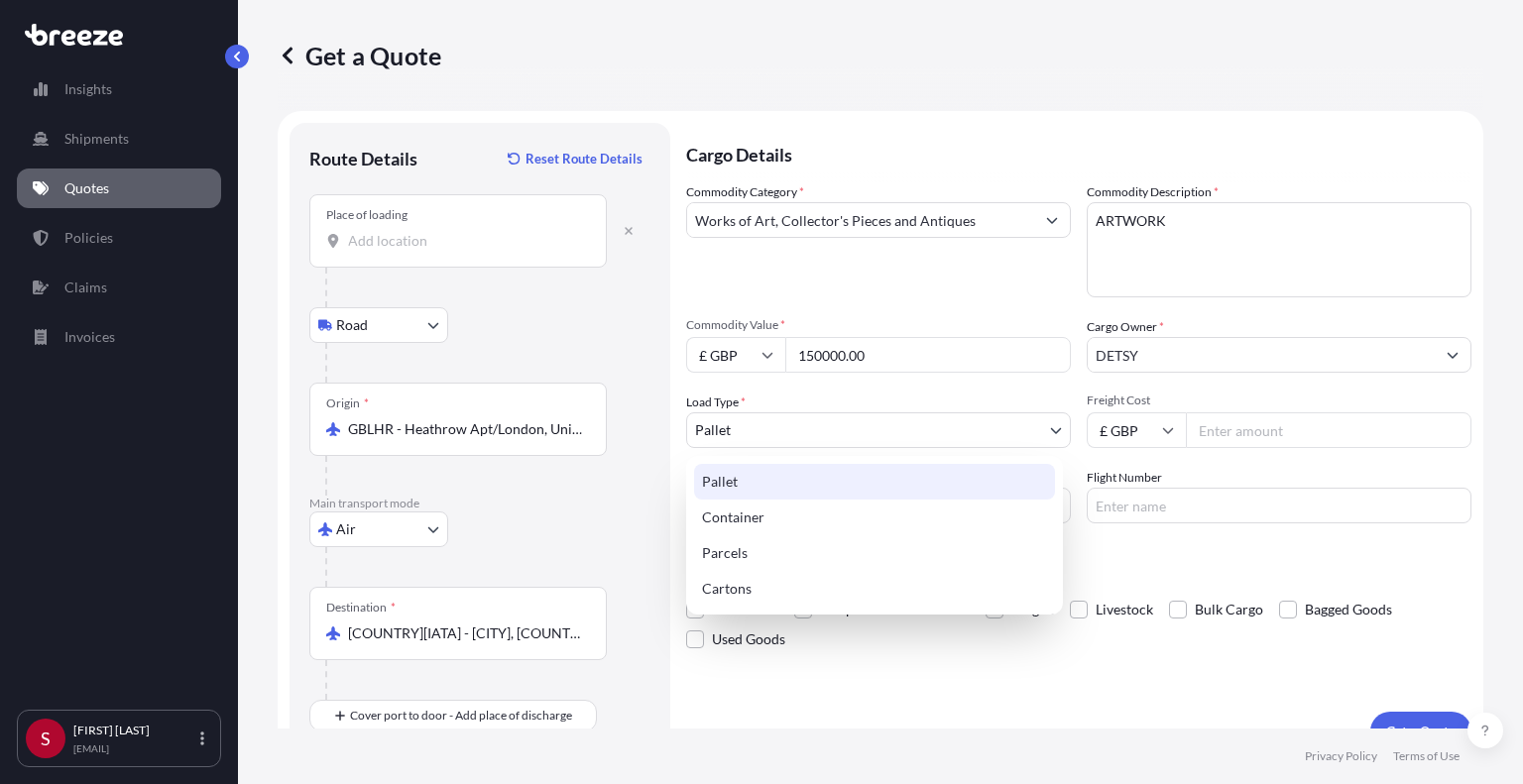 click on "Place of loading ... Origin * [COUNTRY][AIRPORT] - [AIRPORT]/[CITY], [COUNTRY] ... Destination * [COUNTRY][IATA] - [CITY], [COUNTRY] ... Place of Discharge ... Cargo Owner * [CITY]" at bounding box center (762, 392) 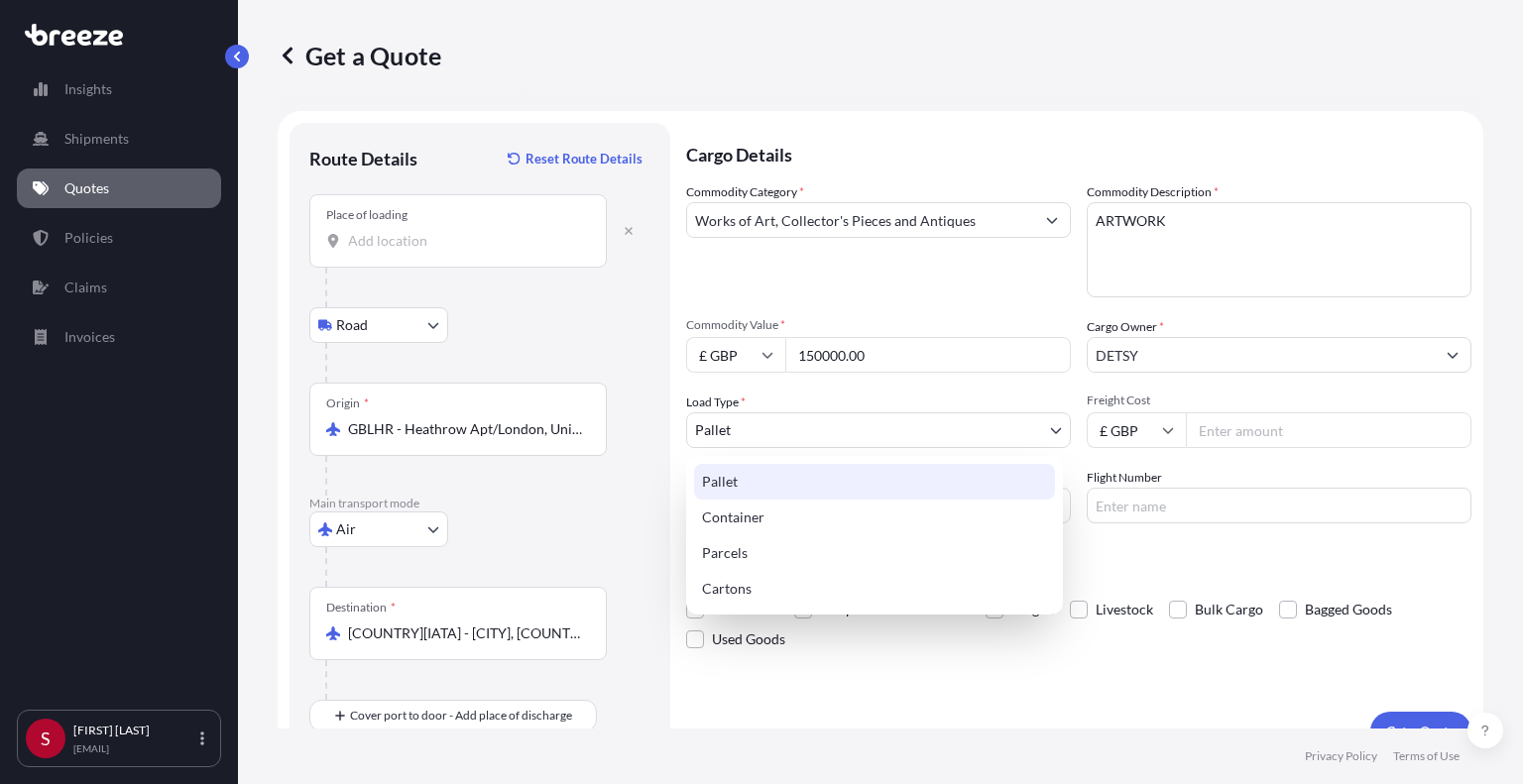 click on "Pallet" at bounding box center (875, 482) 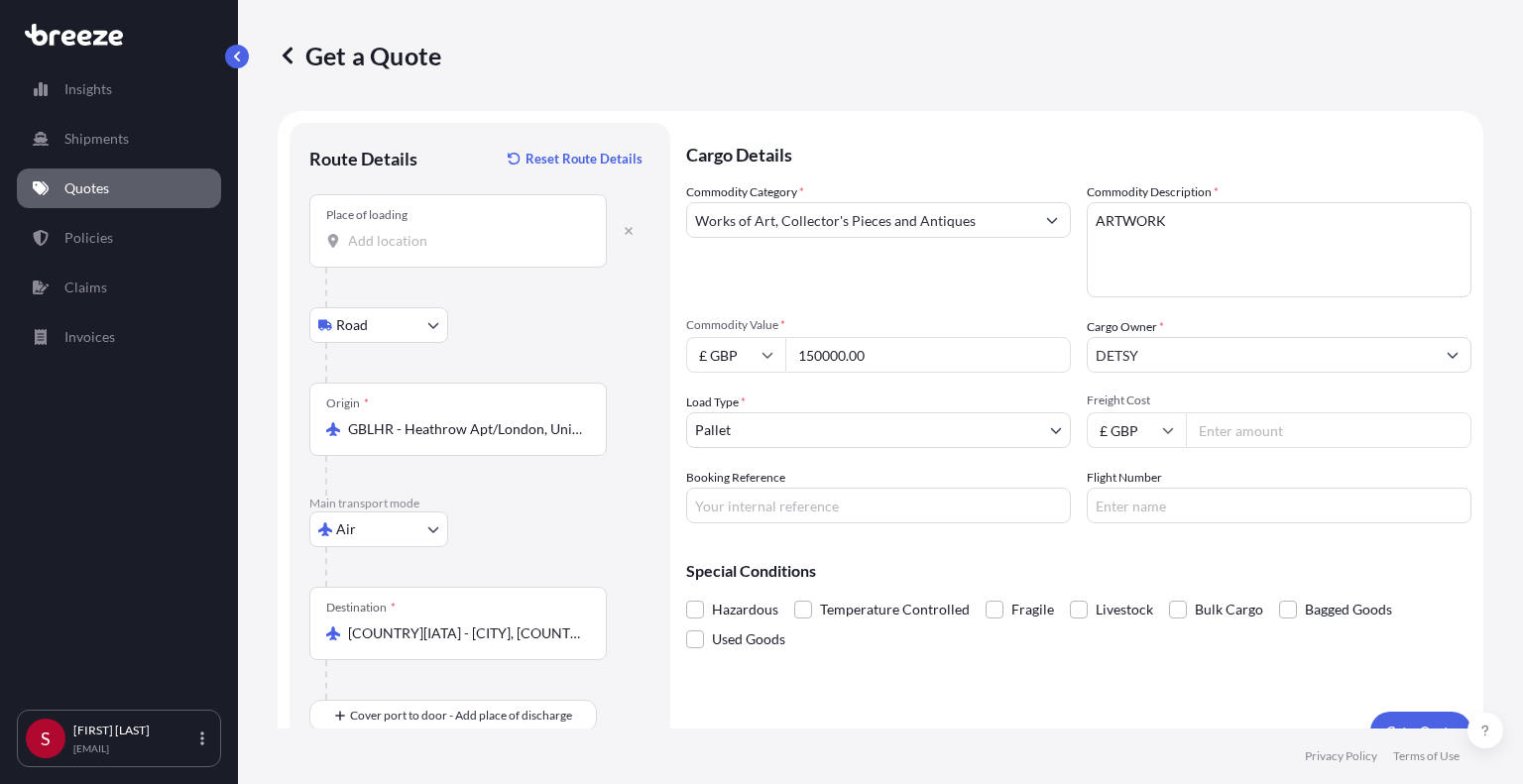 click on "Freight Cost" at bounding box center (1329, 430) 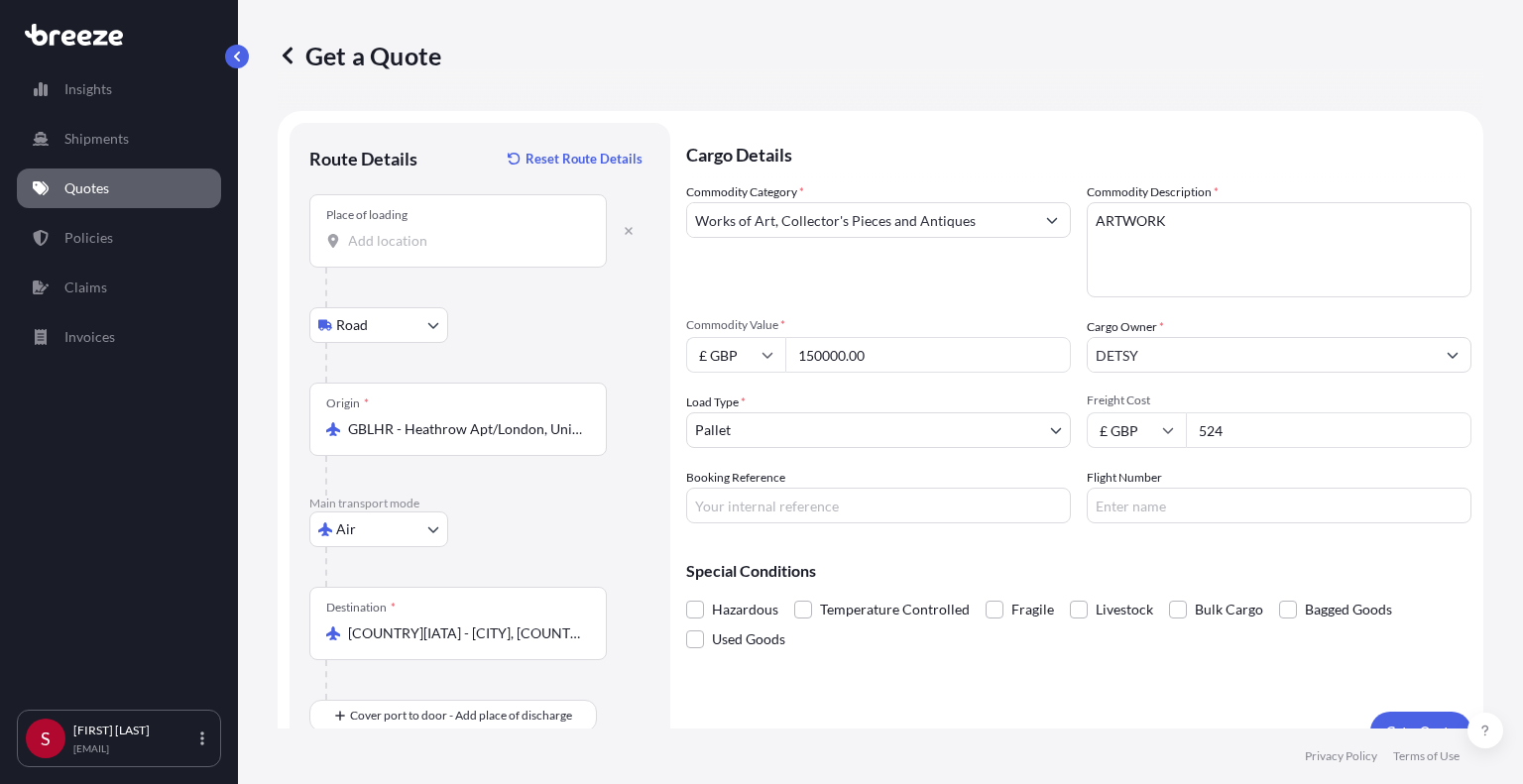 scroll, scrollTop: 33, scrollLeft: 0, axis: vertical 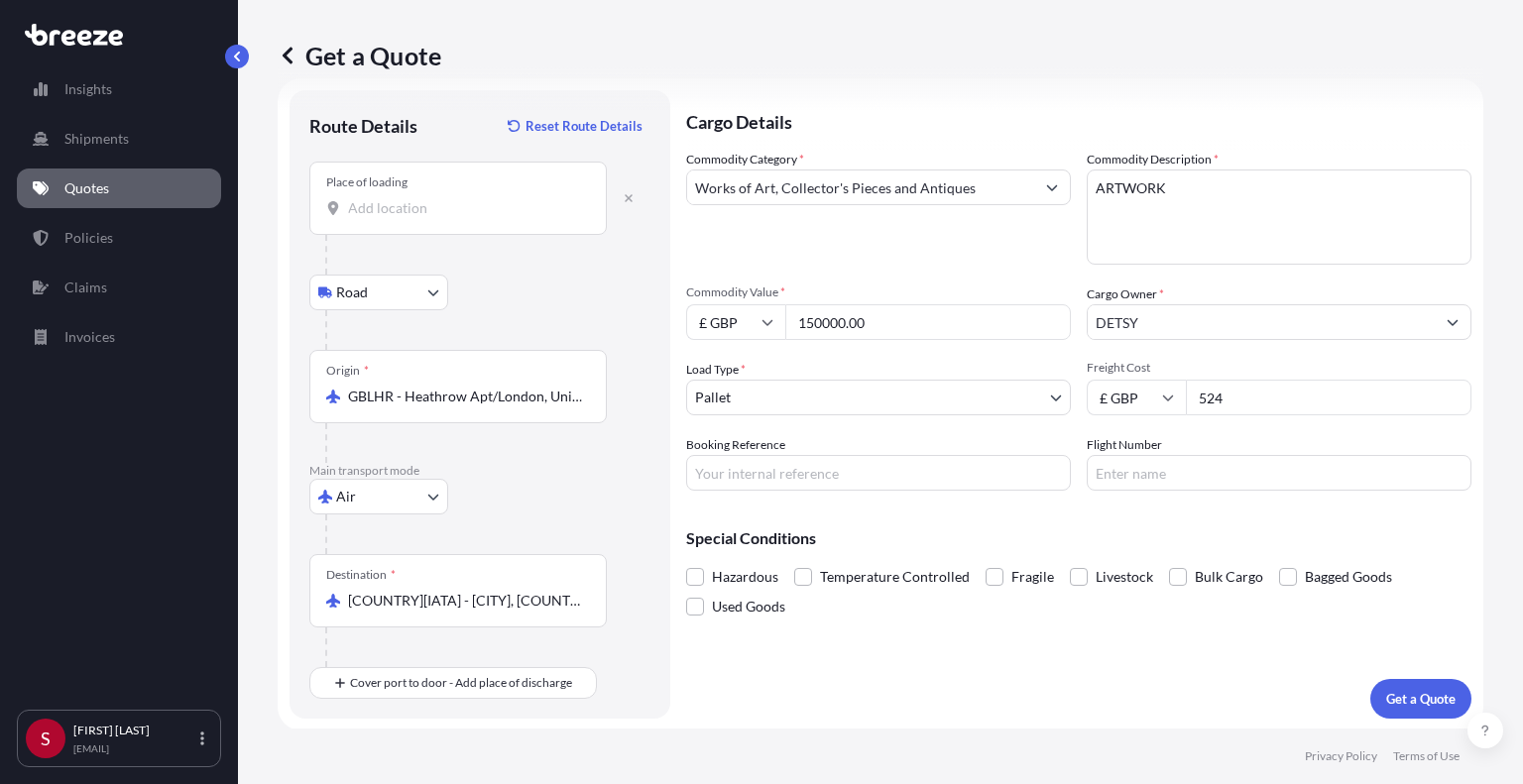 type on "524" 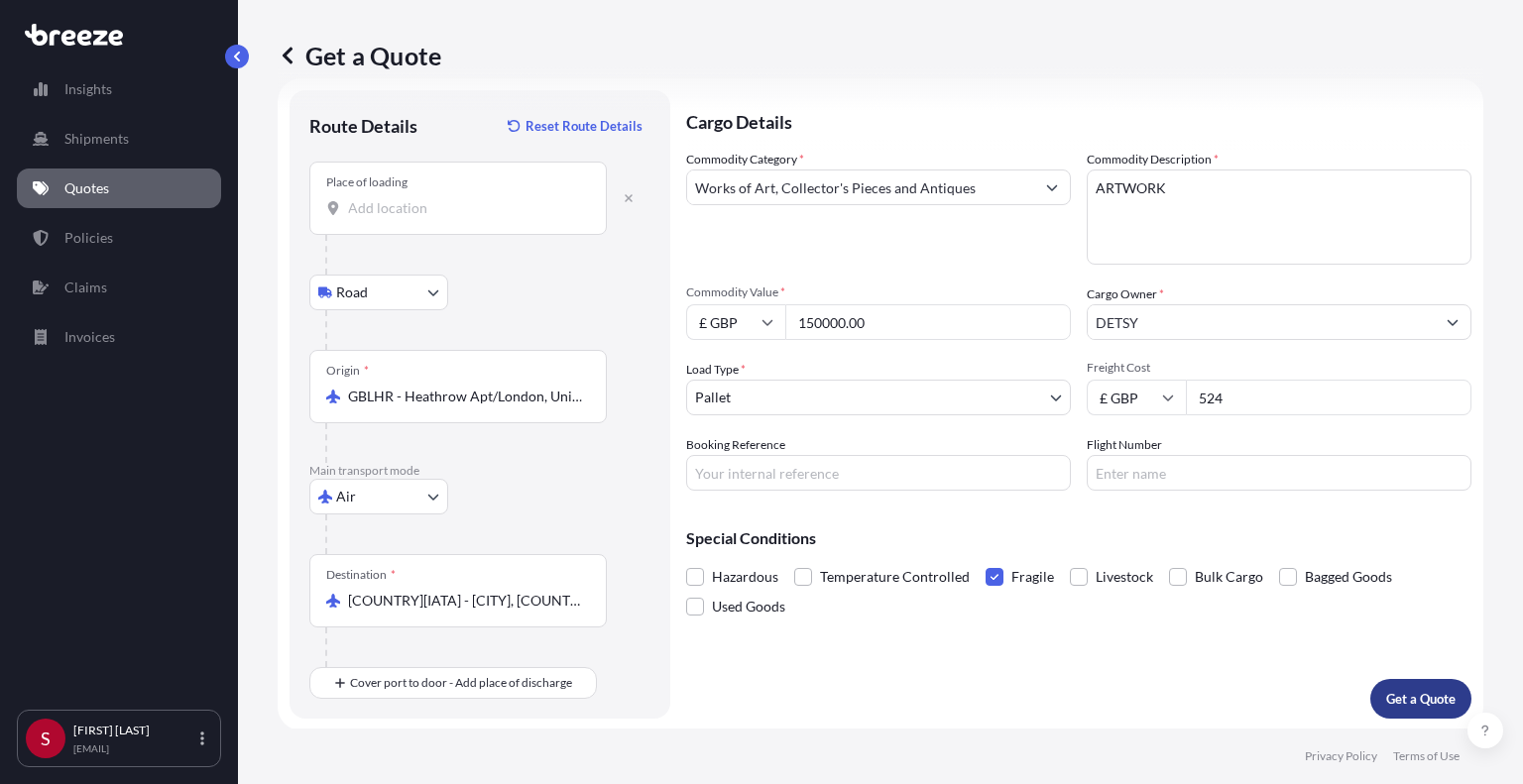 click on "Get a Quote" at bounding box center (1421, 699) 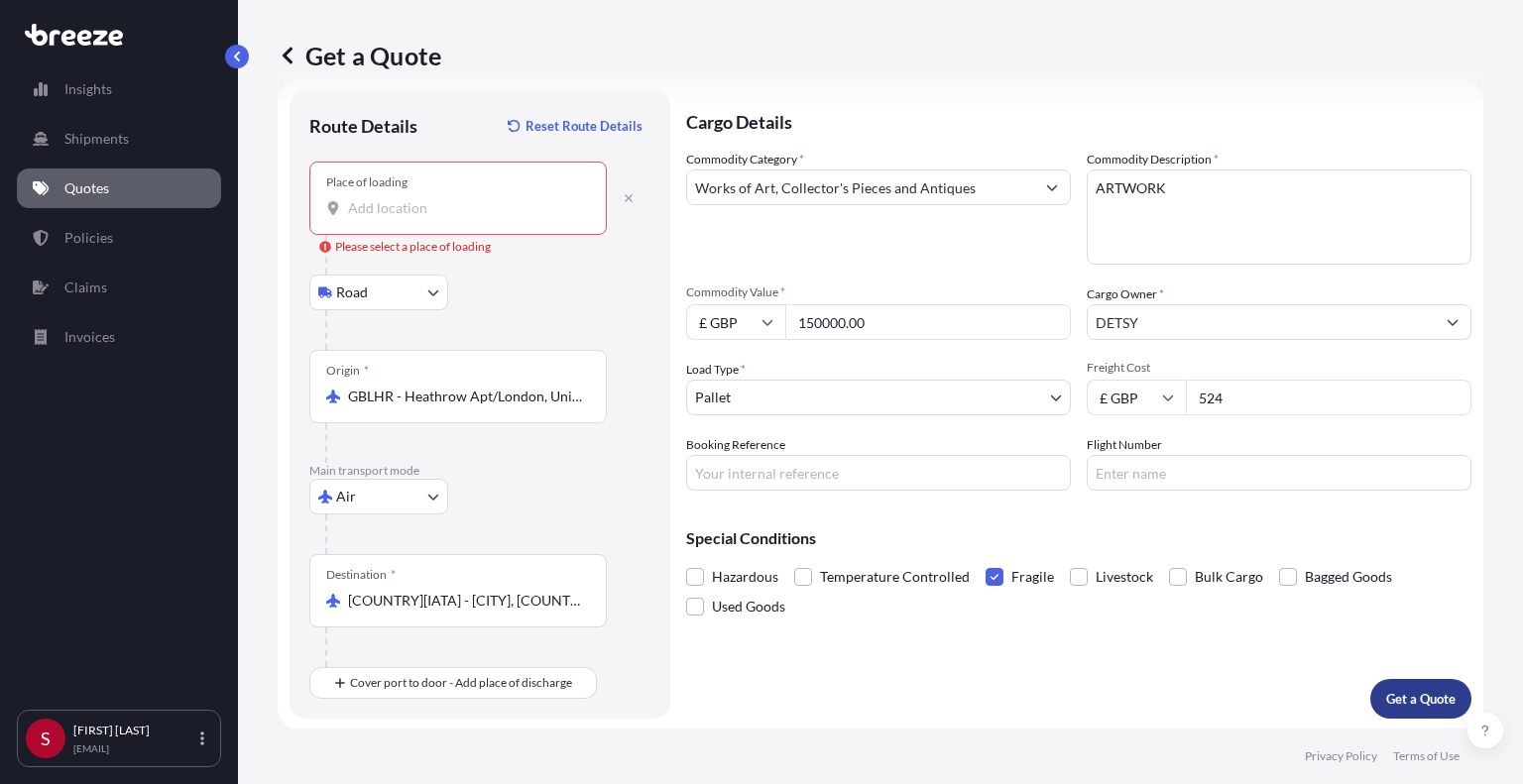 click on "Get a Quote" at bounding box center [1421, 699] 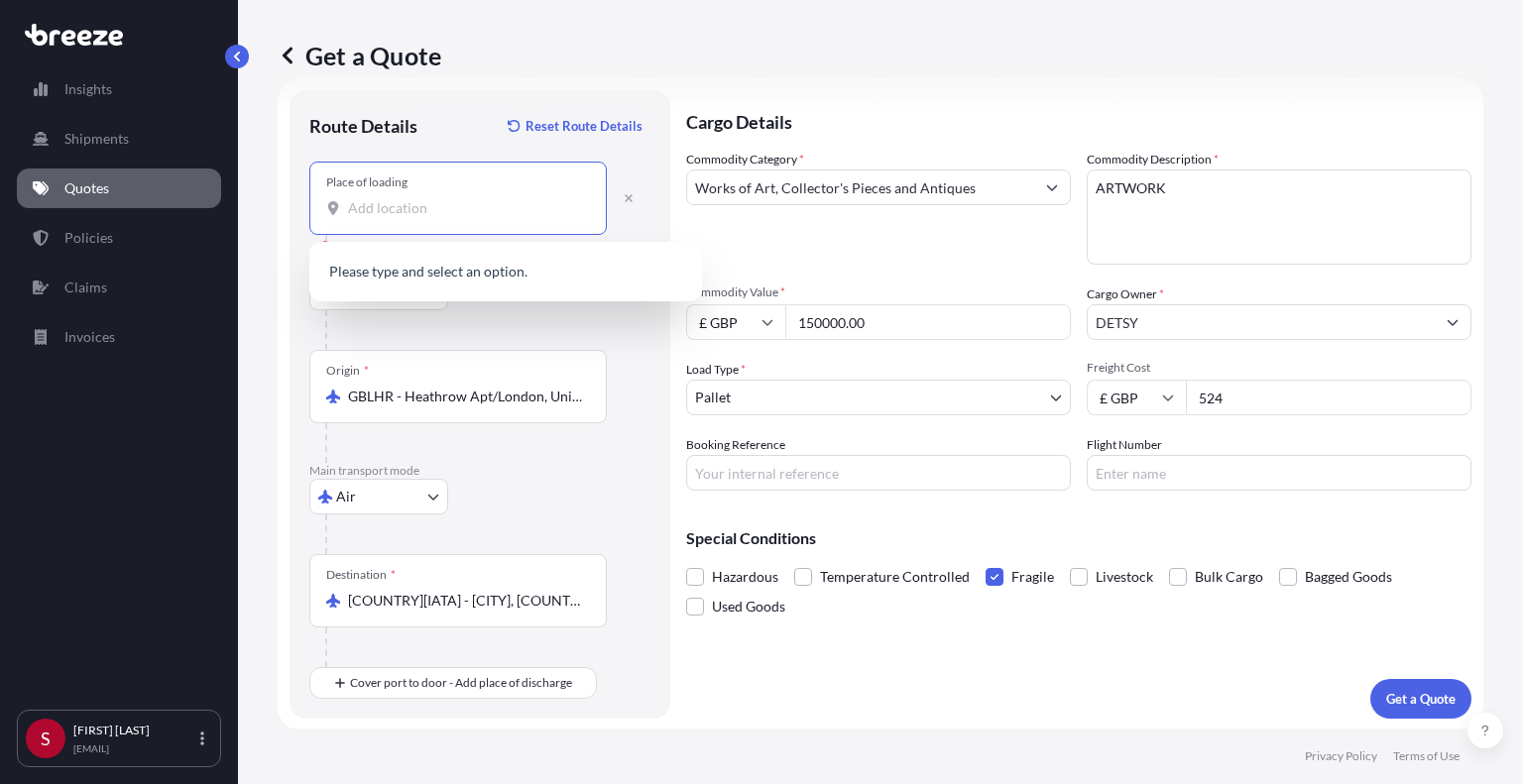 click on "Place of loading Please select a place of loading" at bounding box center [465, 208] 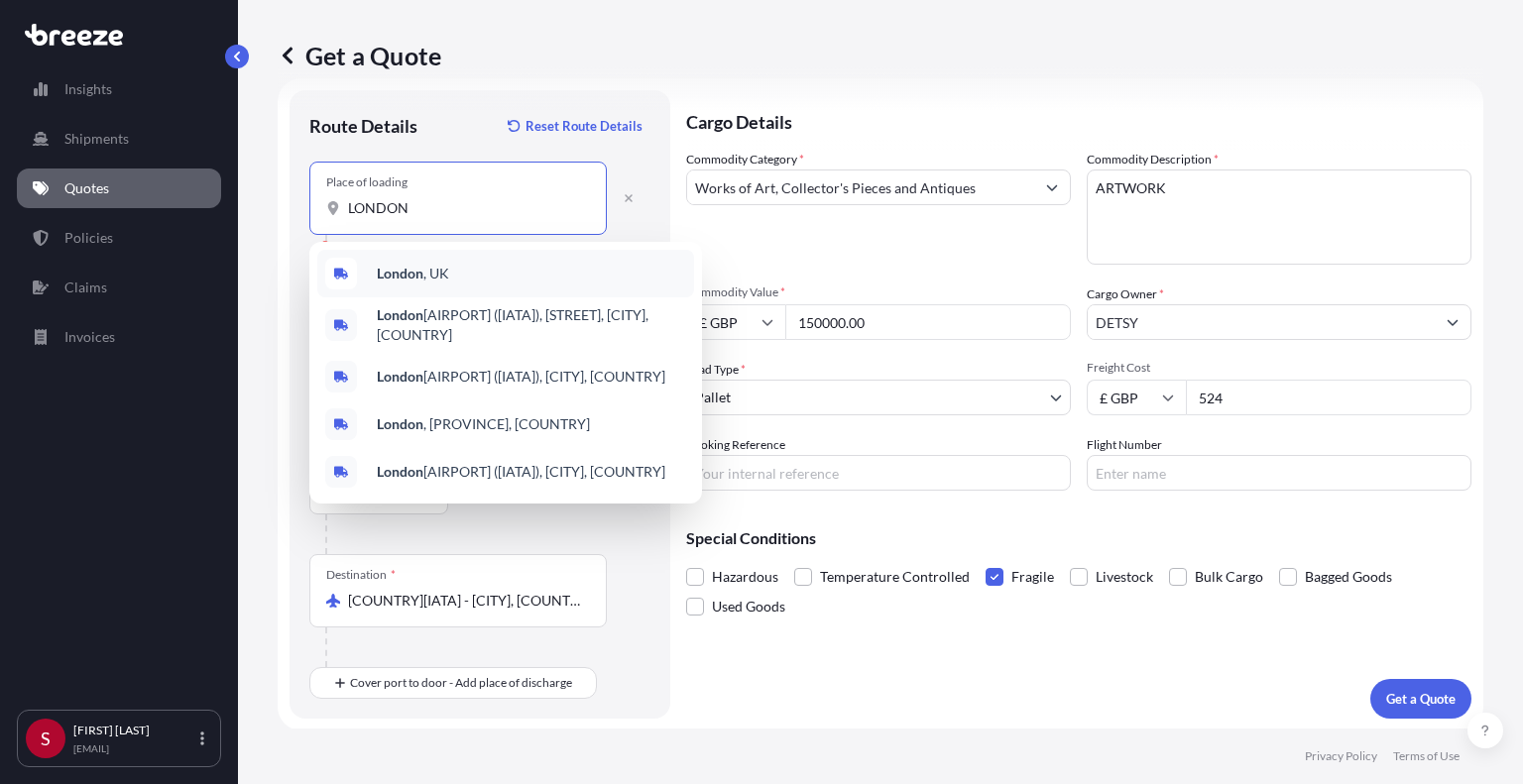 click on "[CITY], [COUNTRY]" at bounding box center (506, 274) 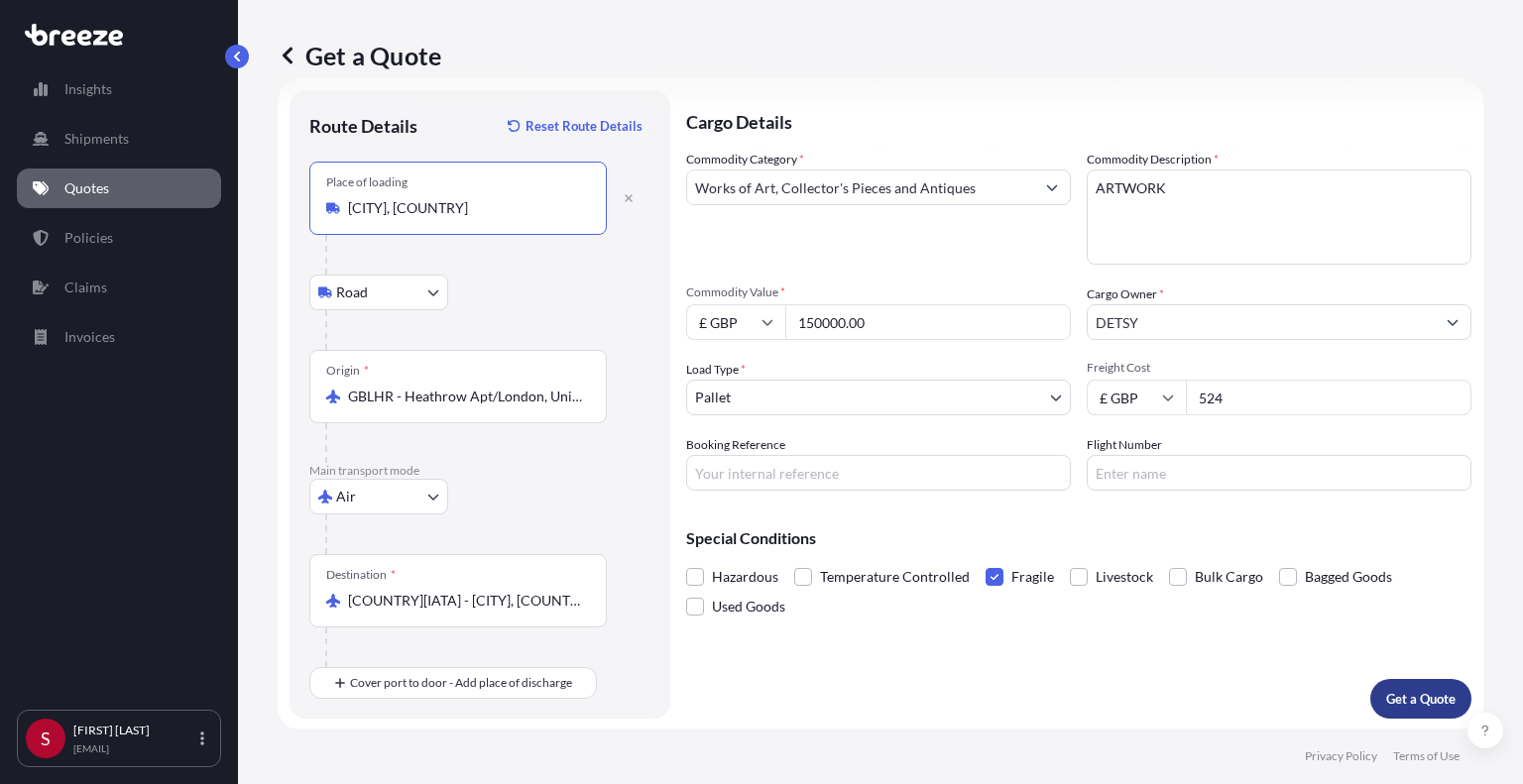 type on "[CITY], [COUNTRY]" 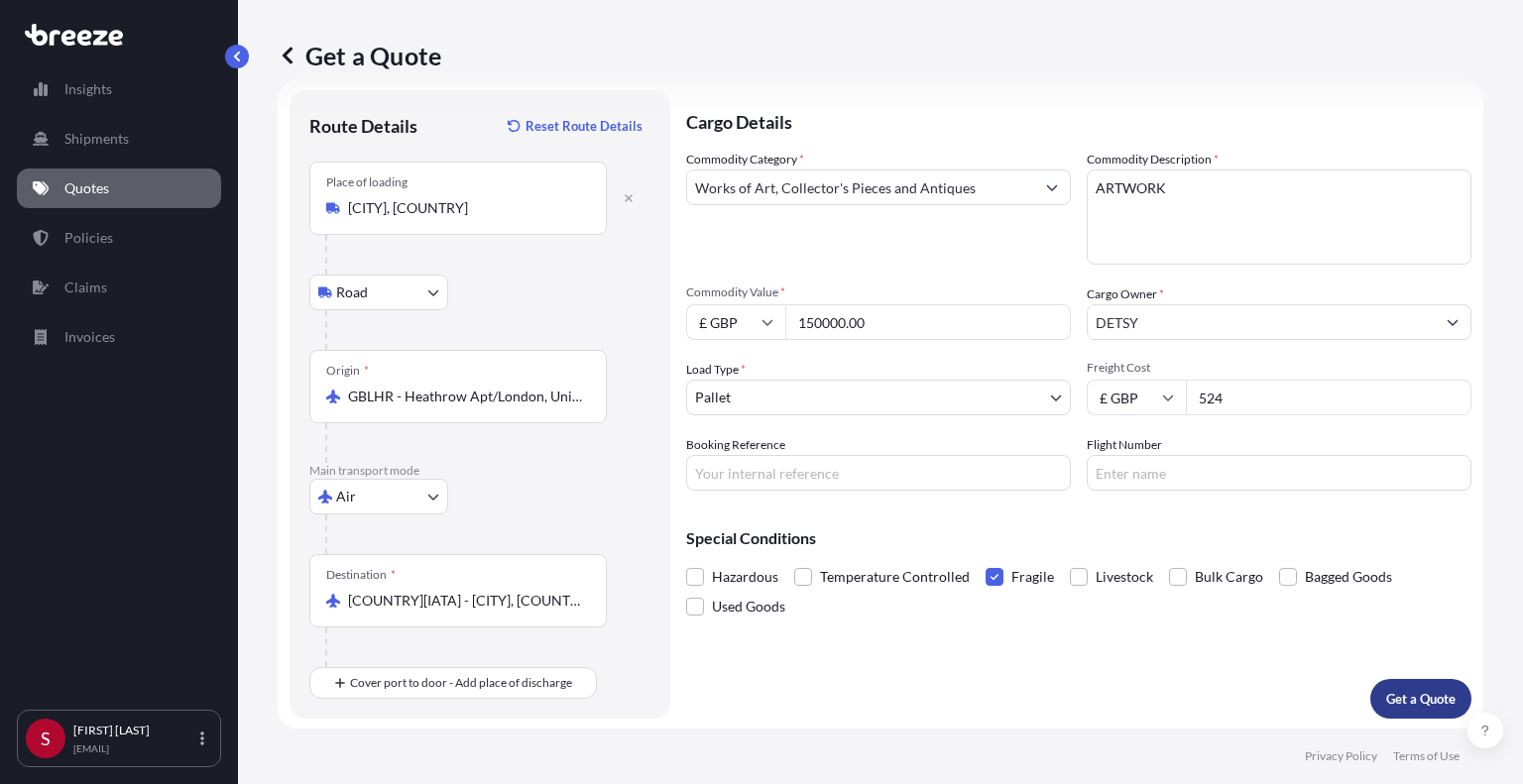 click on "Get a Quote" at bounding box center [1421, 699] 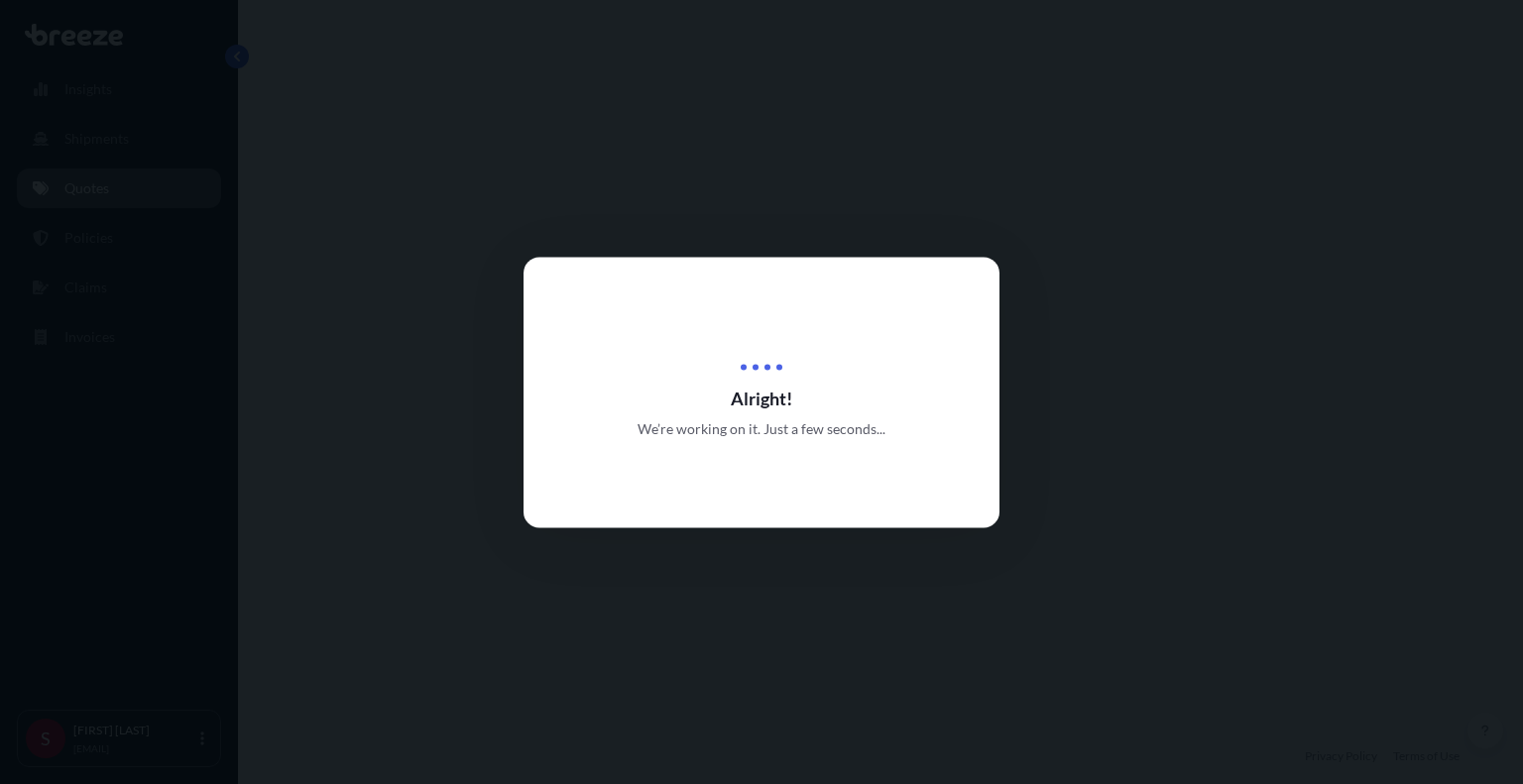 scroll, scrollTop: 0, scrollLeft: 0, axis: both 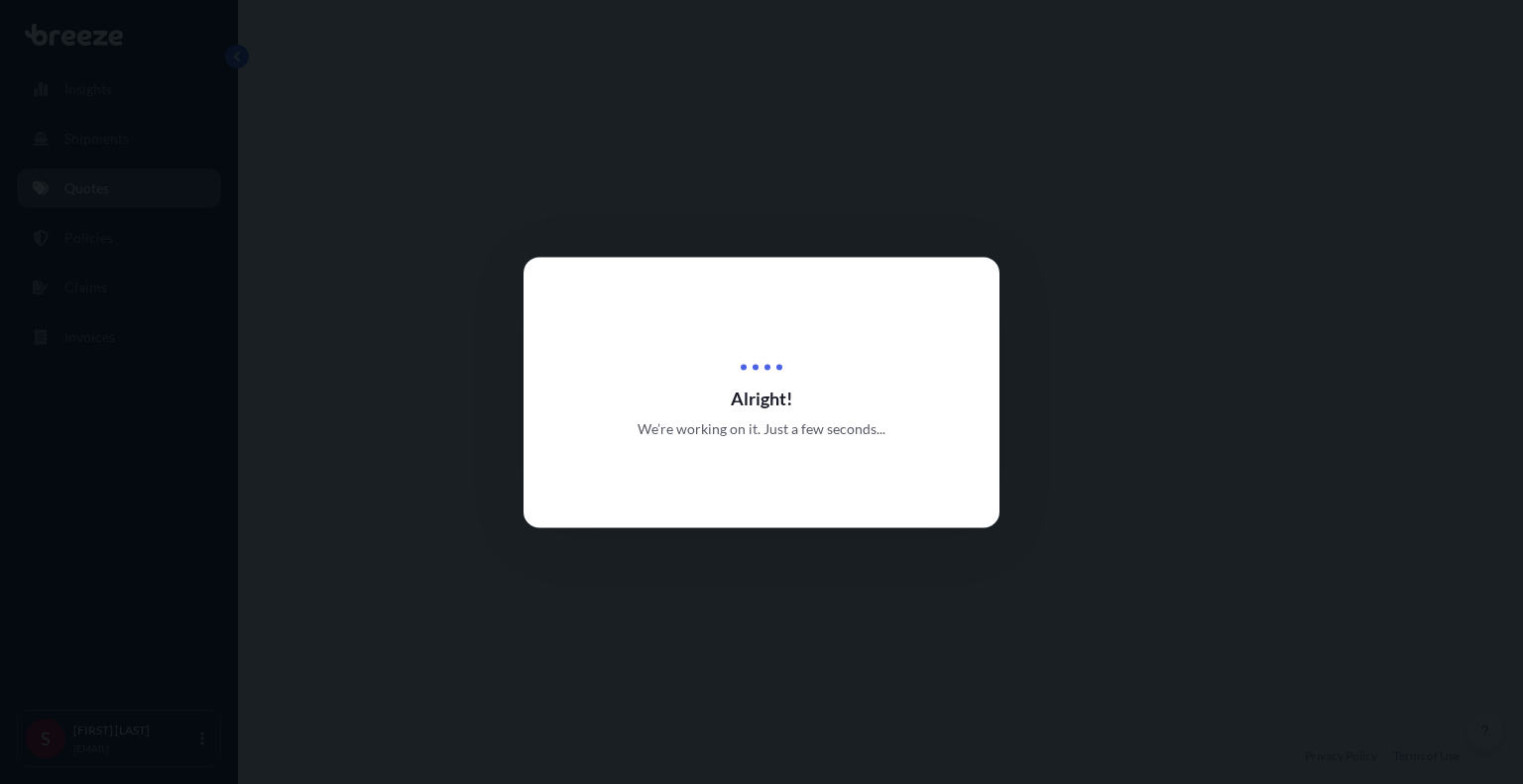 select on "Road" 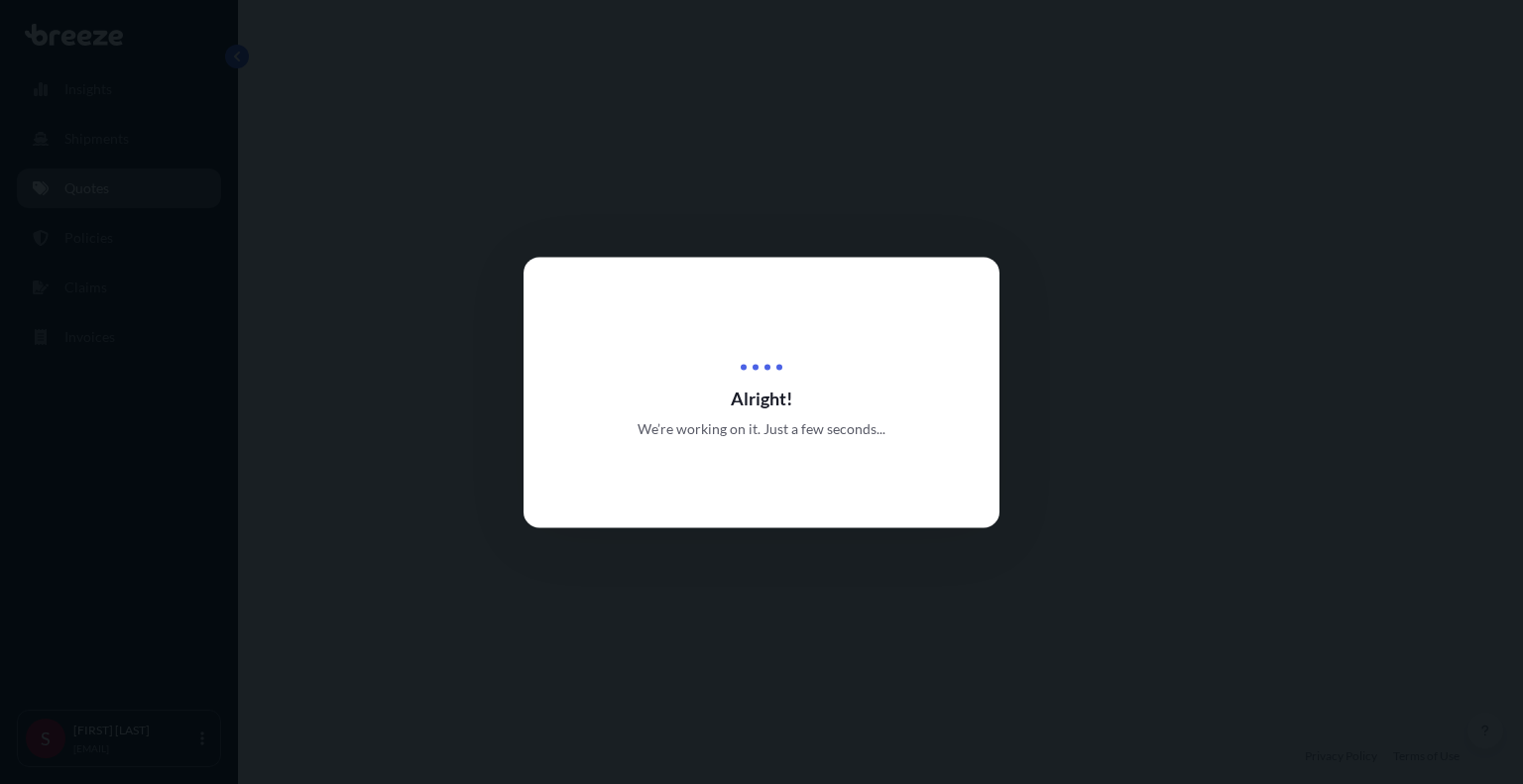 select on "1" 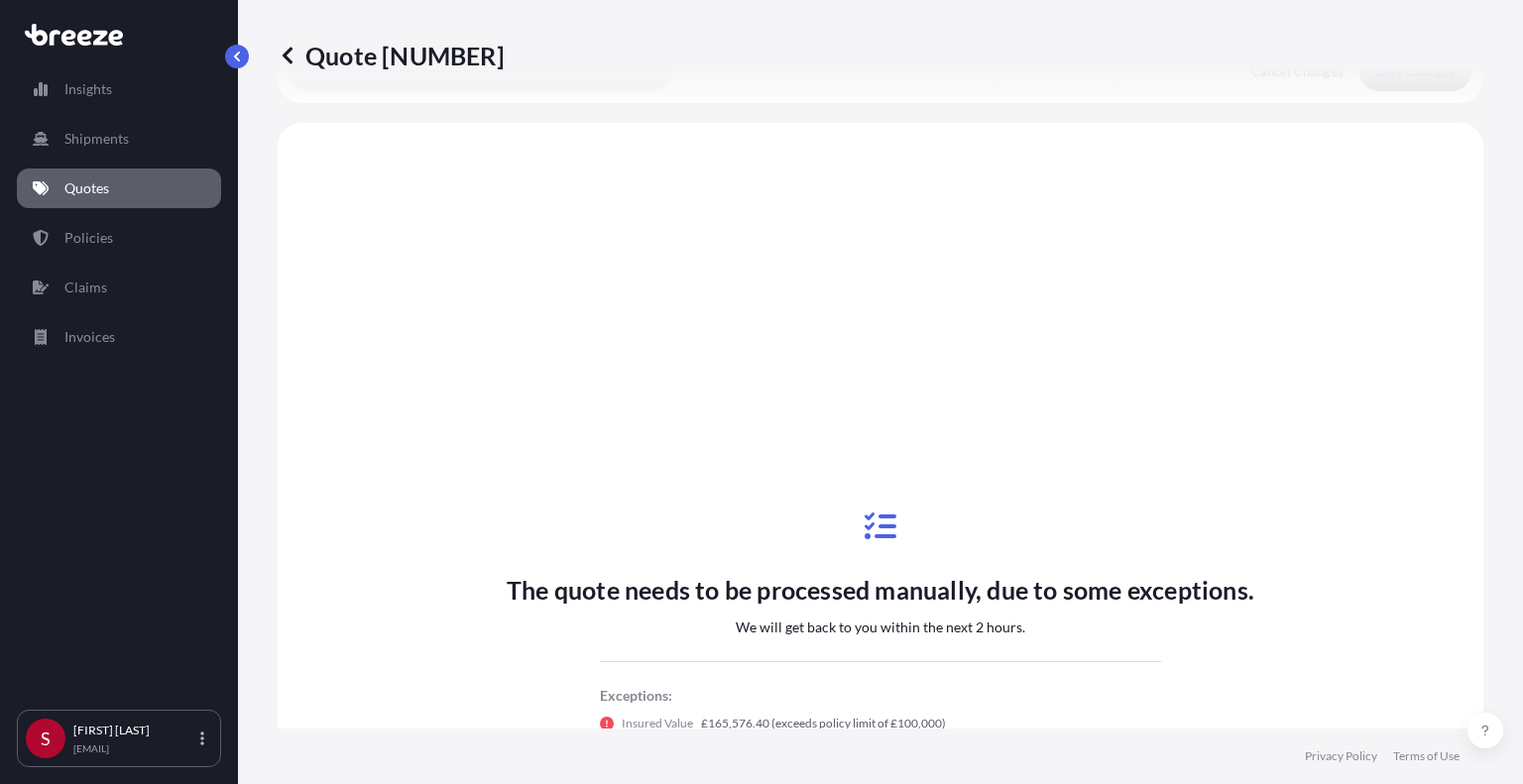 scroll, scrollTop: 674, scrollLeft: 0, axis: vertical 